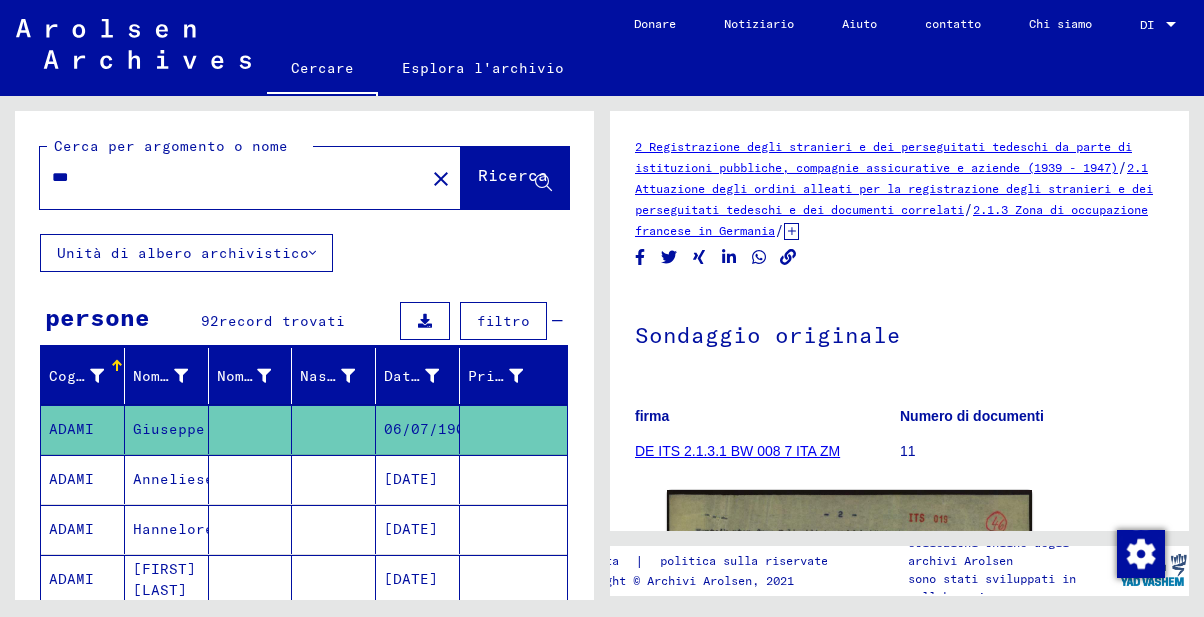 scroll, scrollTop: 0, scrollLeft: 0, axis: both 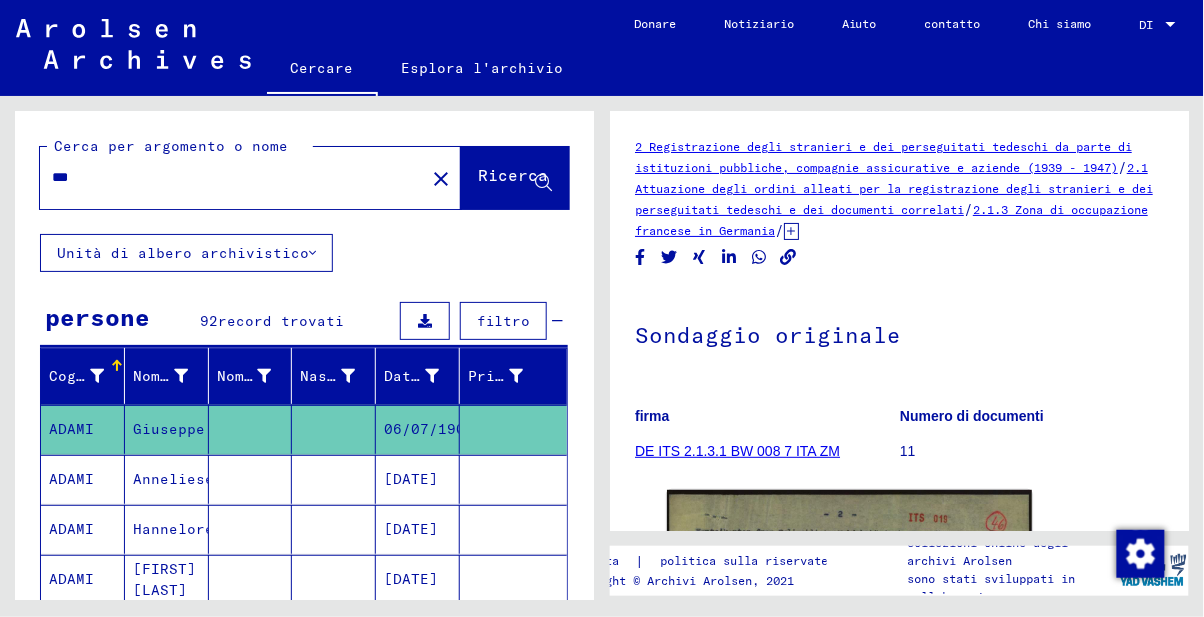 click on "***" at bounding box center [232, 177] 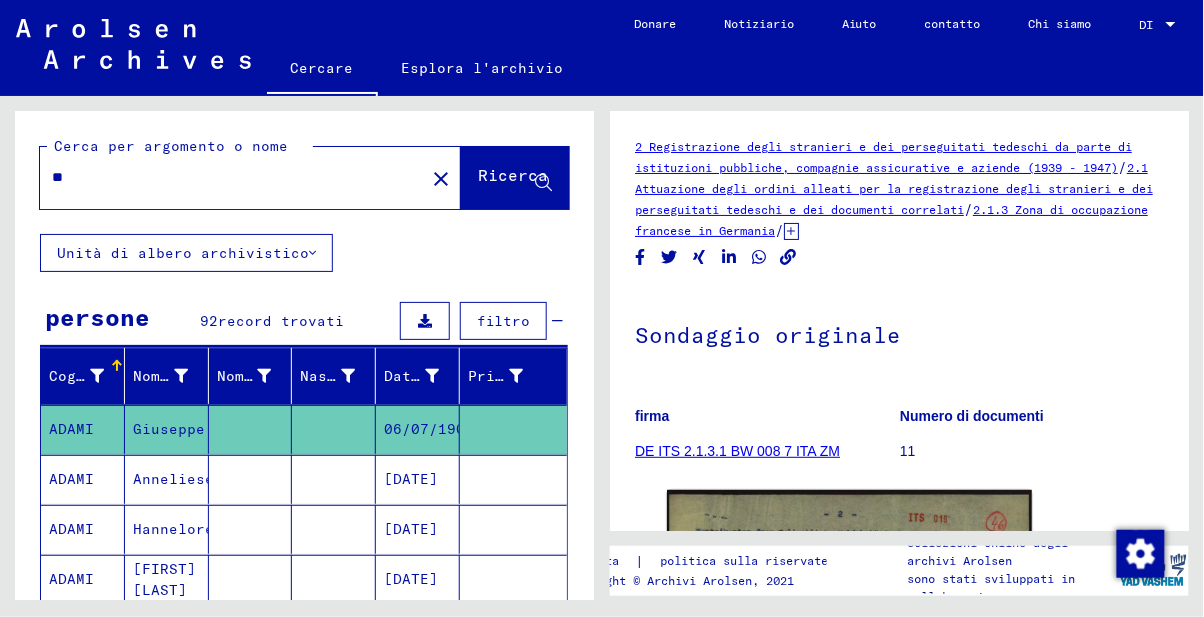 type on "*" 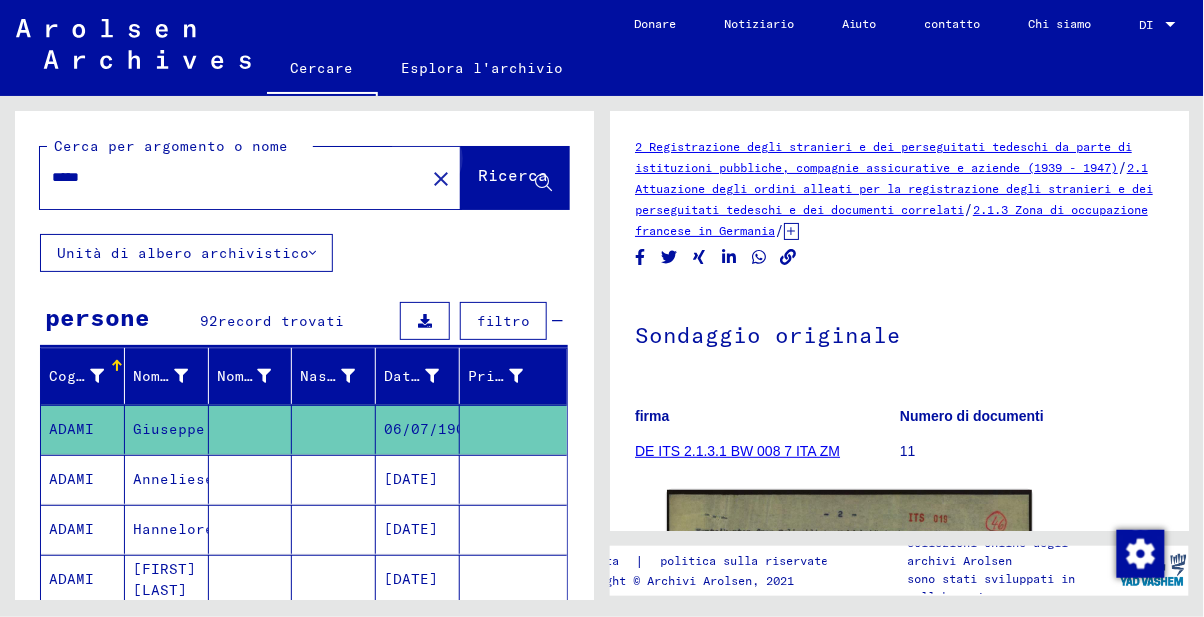 click on "Ricerca" 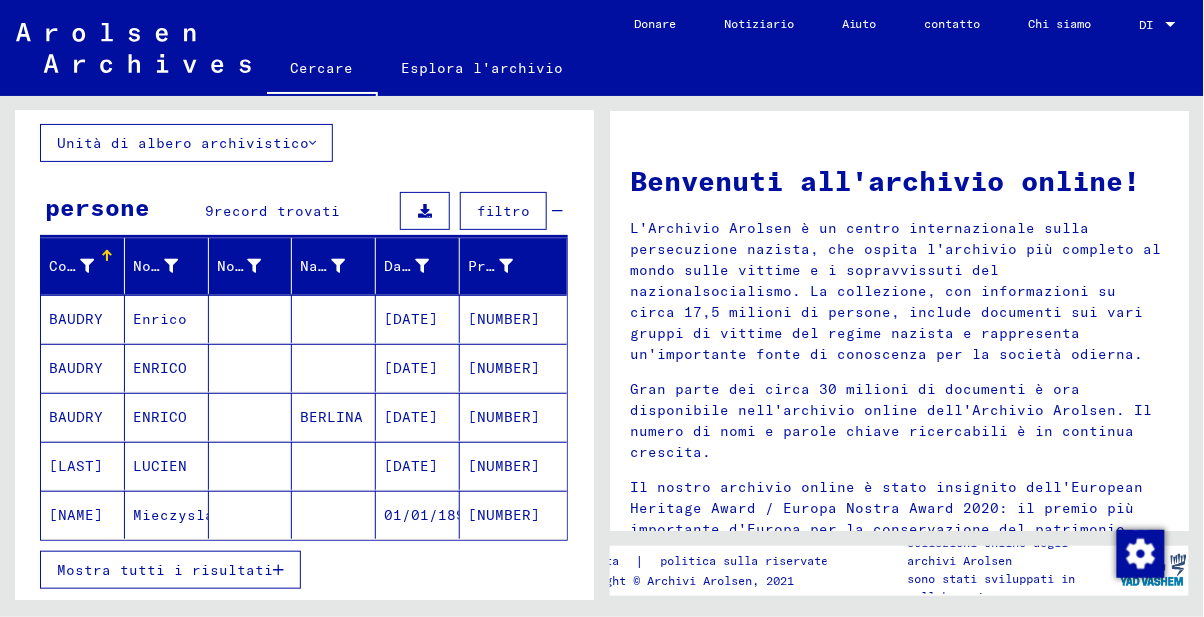 scroll, scrollTop: 111, scrollLeft: 0, axis: vertical 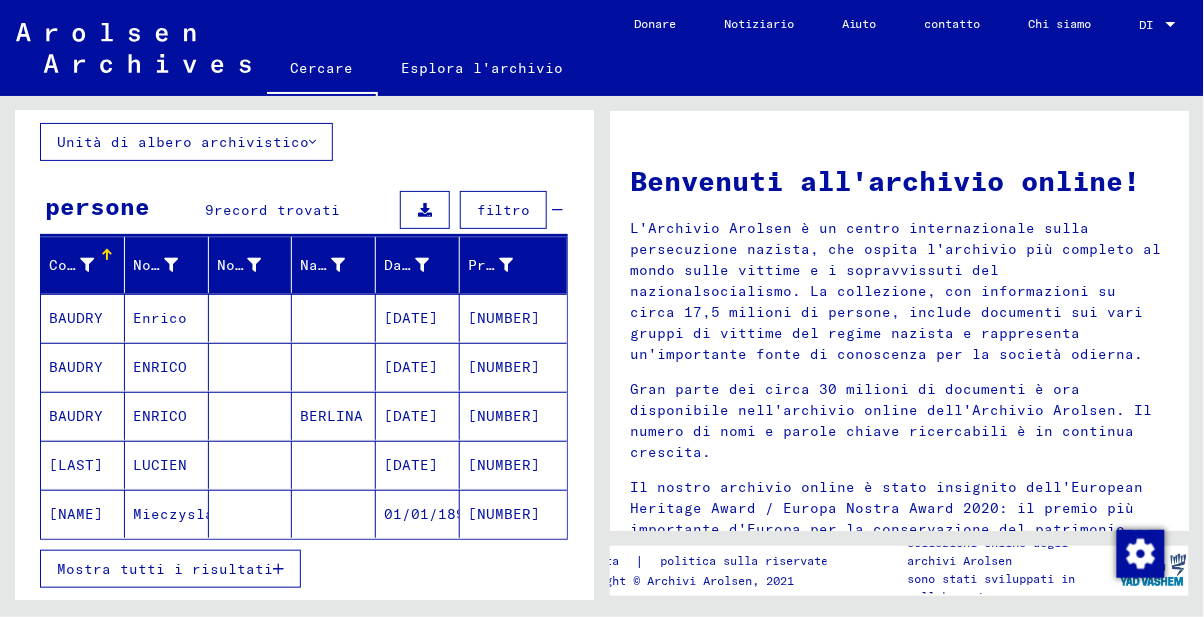 click on "Mostra tutti i risultati" at bounding box center [170, 569] 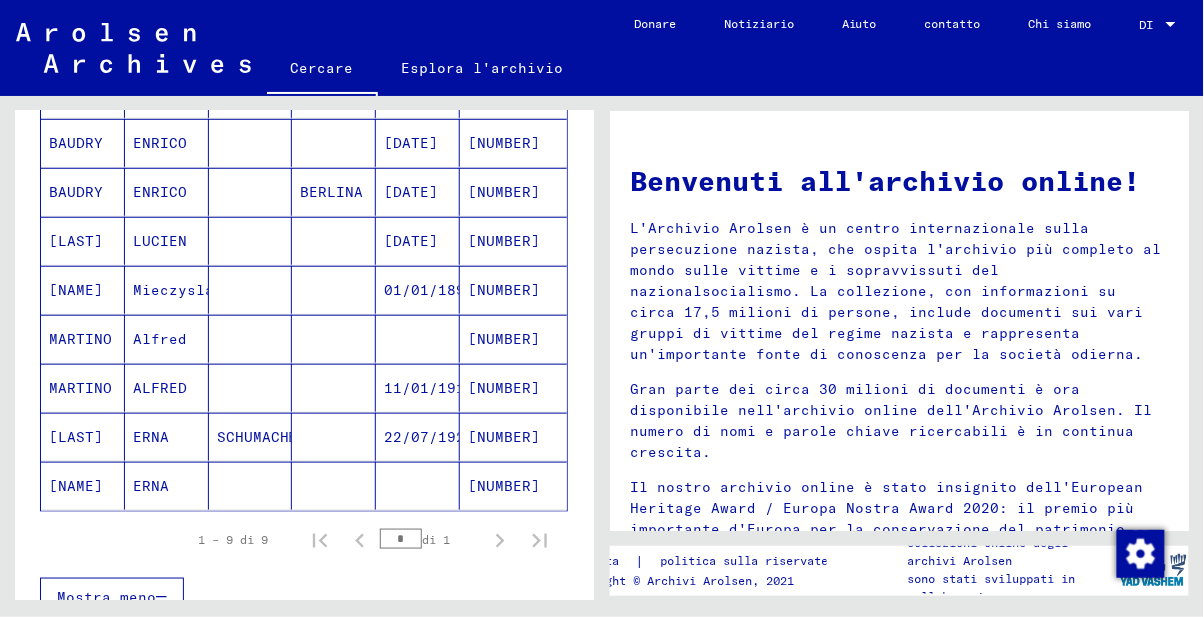 scroll, scrollTop: 336, scrollLeft: 0, axis: vertical 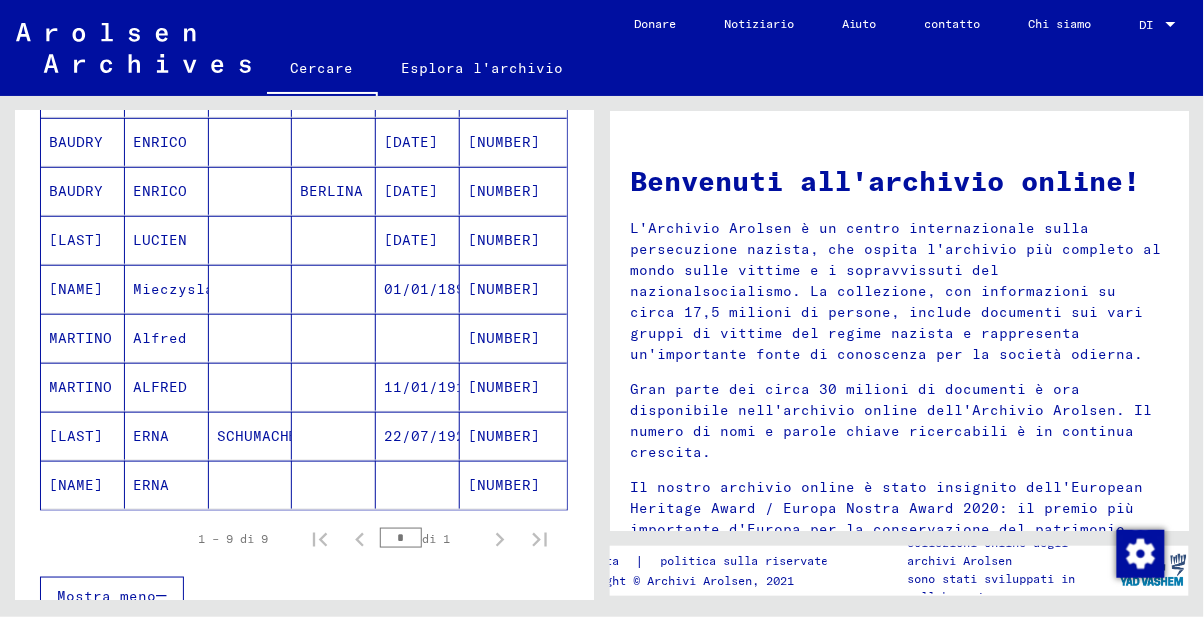 click on "[NUMBER] – [NUMBER] di [NUMBER] * di [NUMBER]" at bounding box center (367, 539) 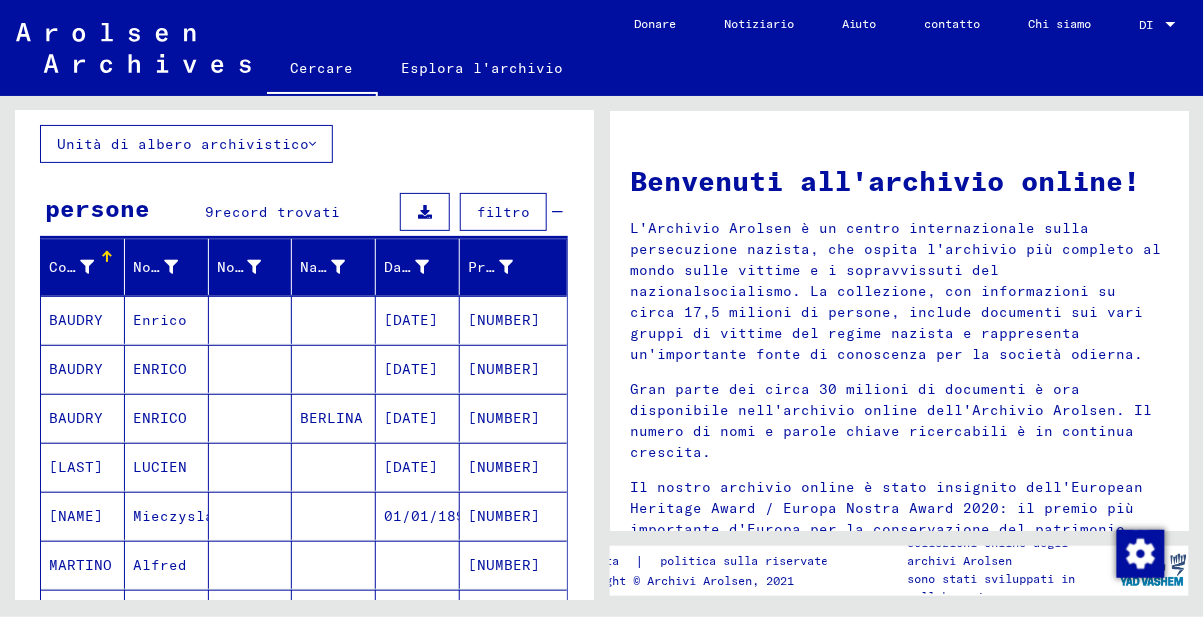 scroll, scrollTop: 0, scrollLeft: 0, axis: both 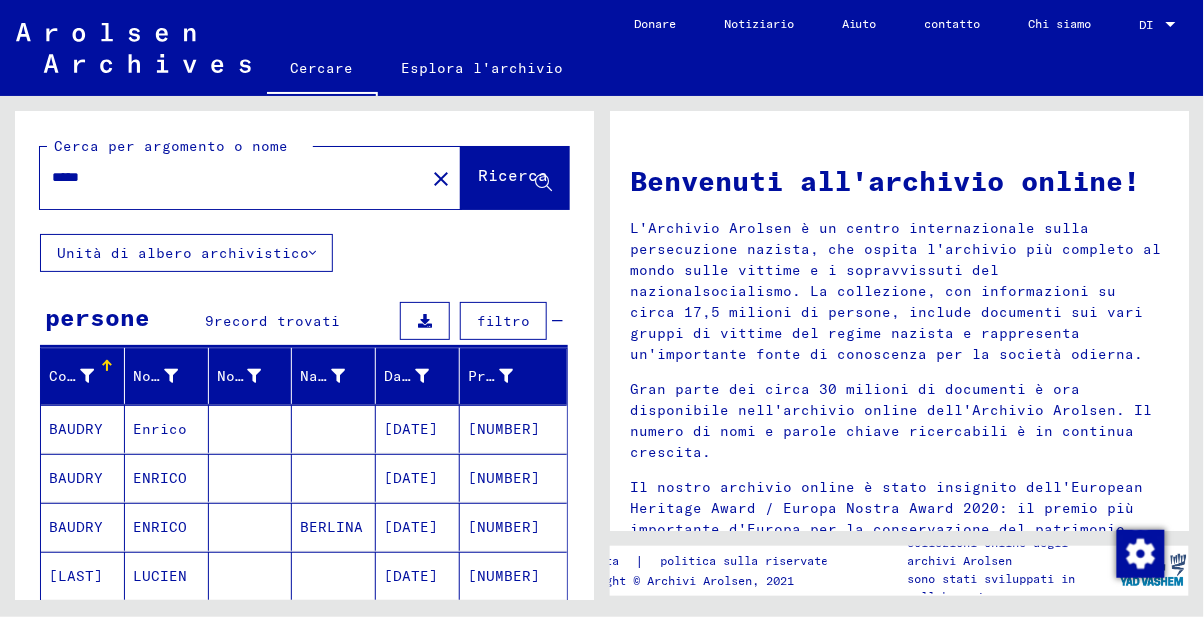 click on "*****" at bounding box center (226, 177) 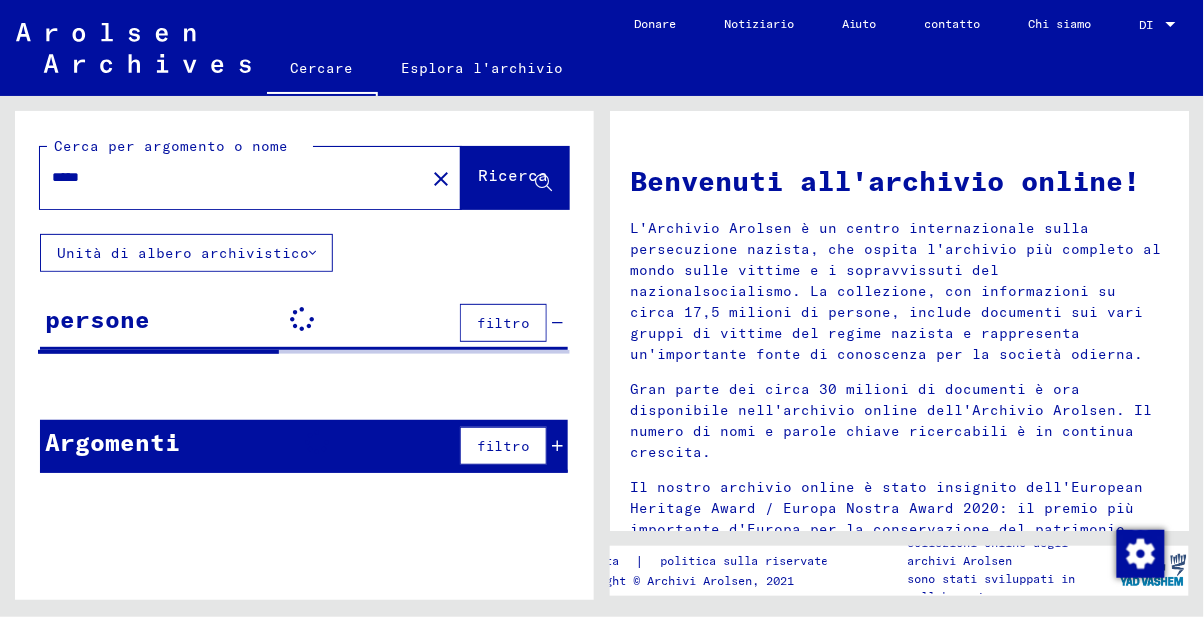 click on "Ricerca" 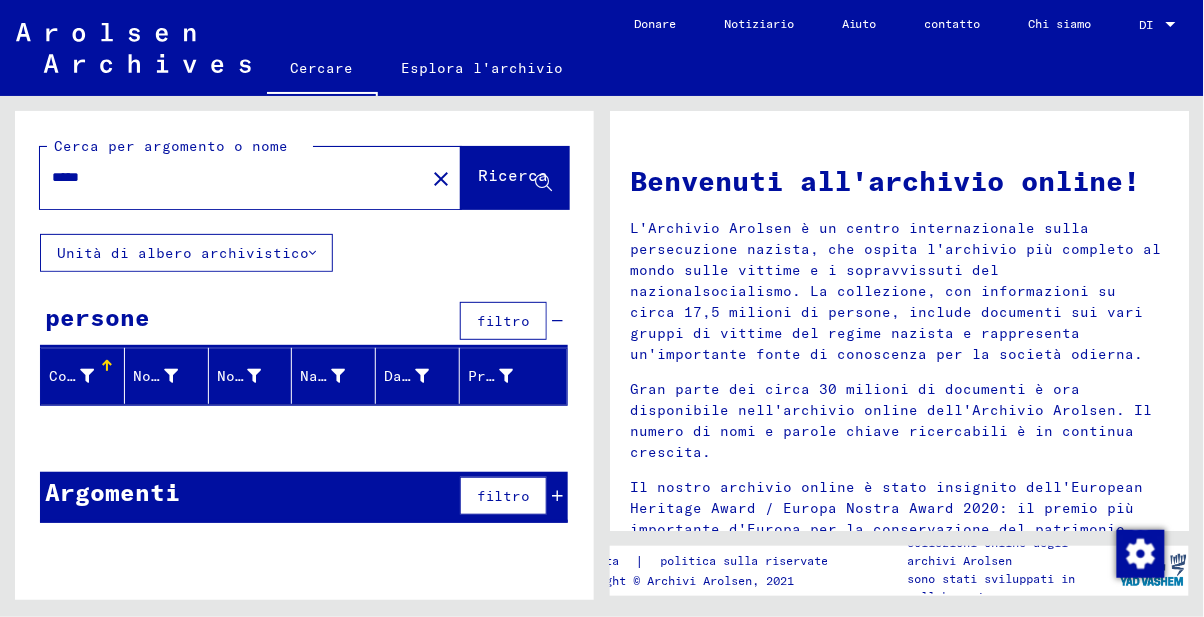 click on "*****" at bounding box center (226, 177) 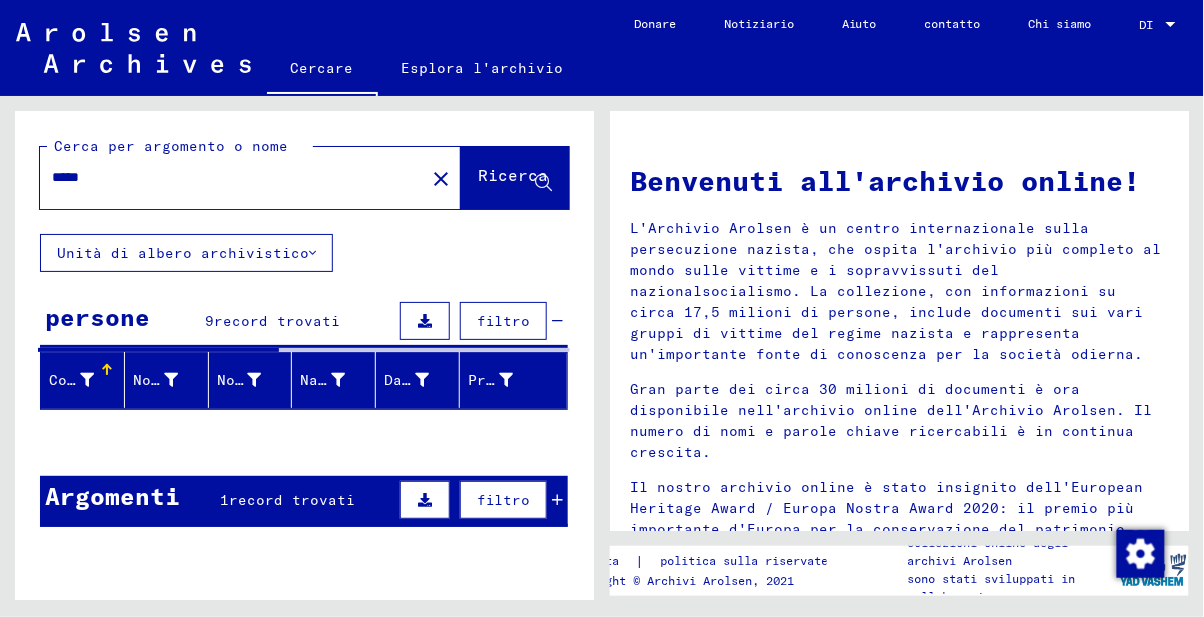 click on "Ricerca" 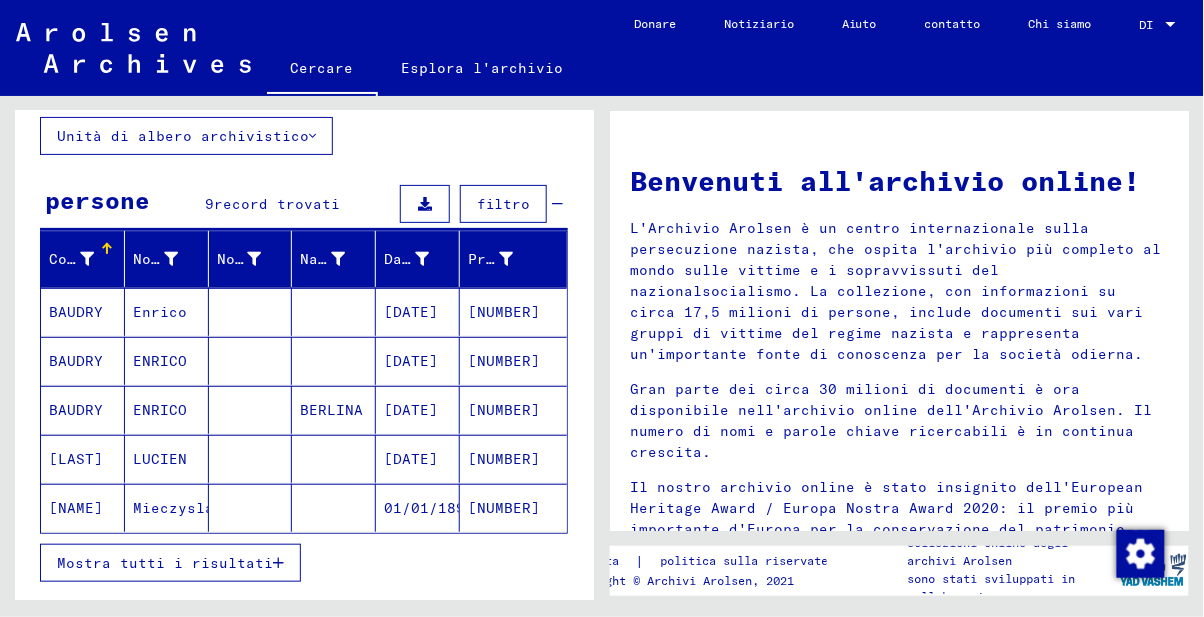 scroll, scrollTop: 117, scrollLeft: 0, axis: vertical 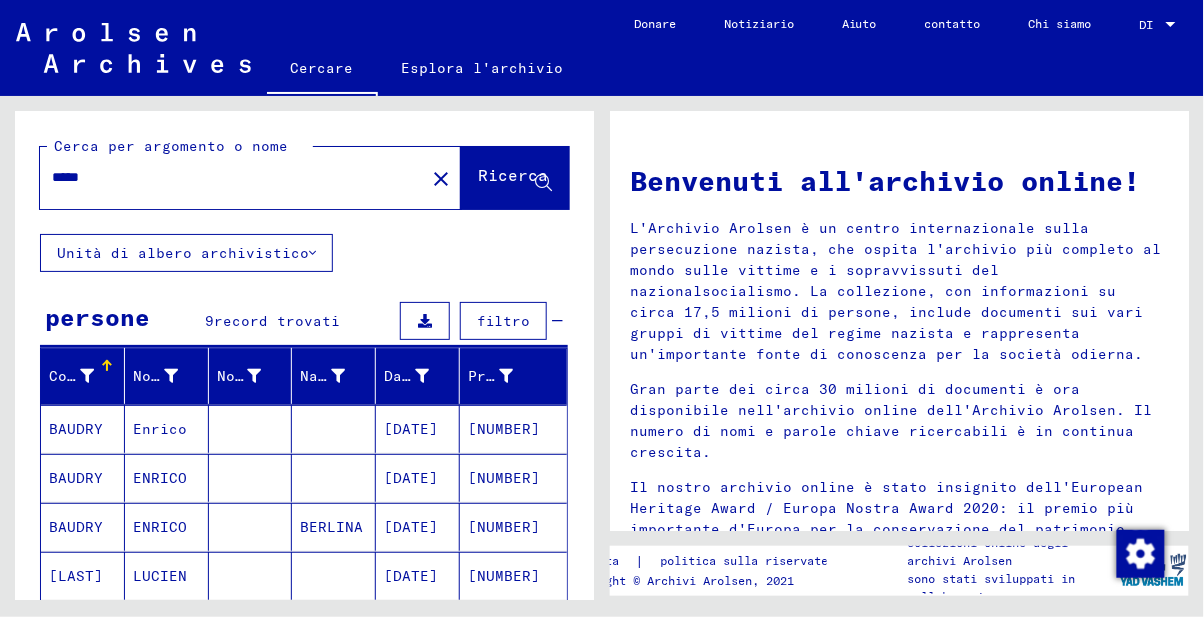 click on "*****" at bounding box center (226, 177) 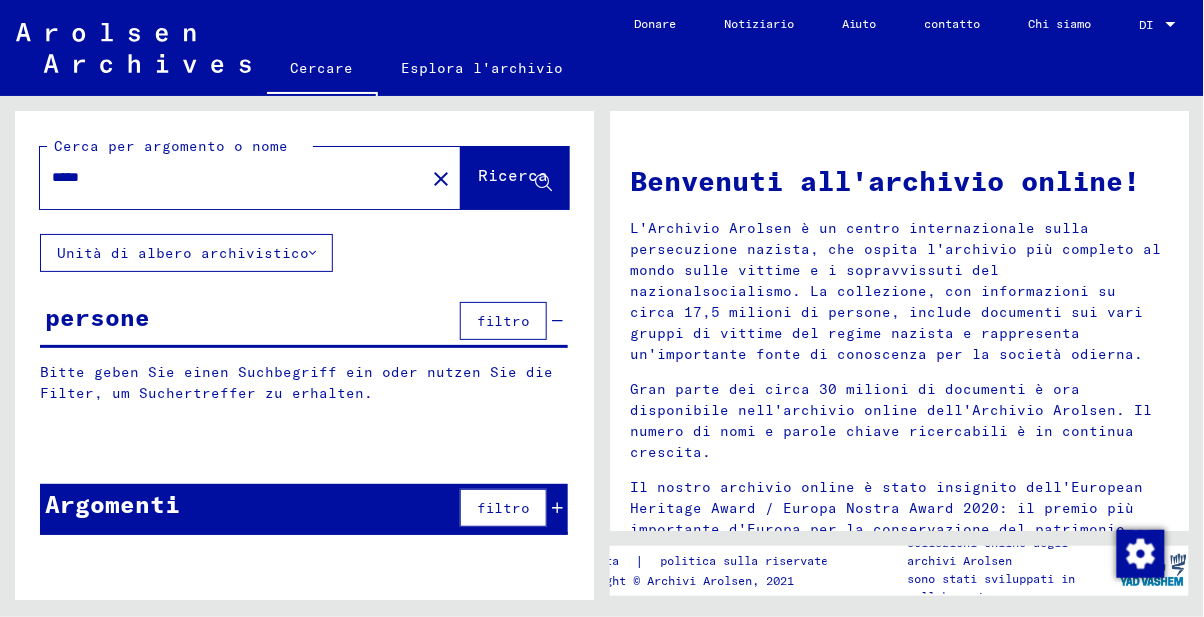 scroll, scrollTop: 0, scrollLeft: 0, axis: both 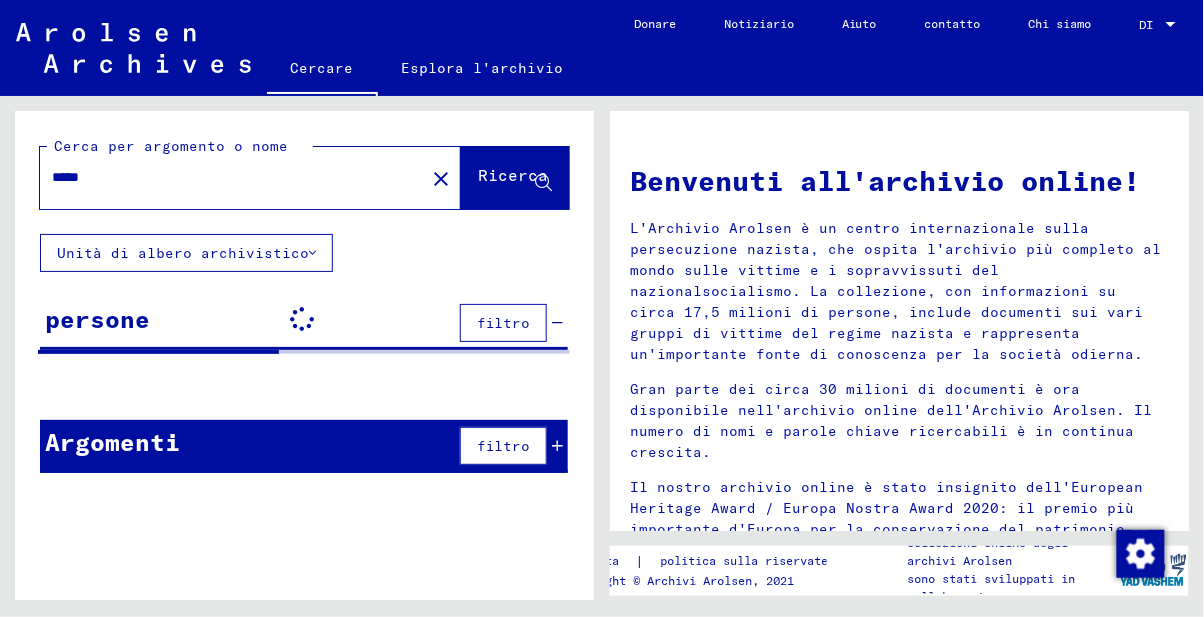 click on "Ricerca" 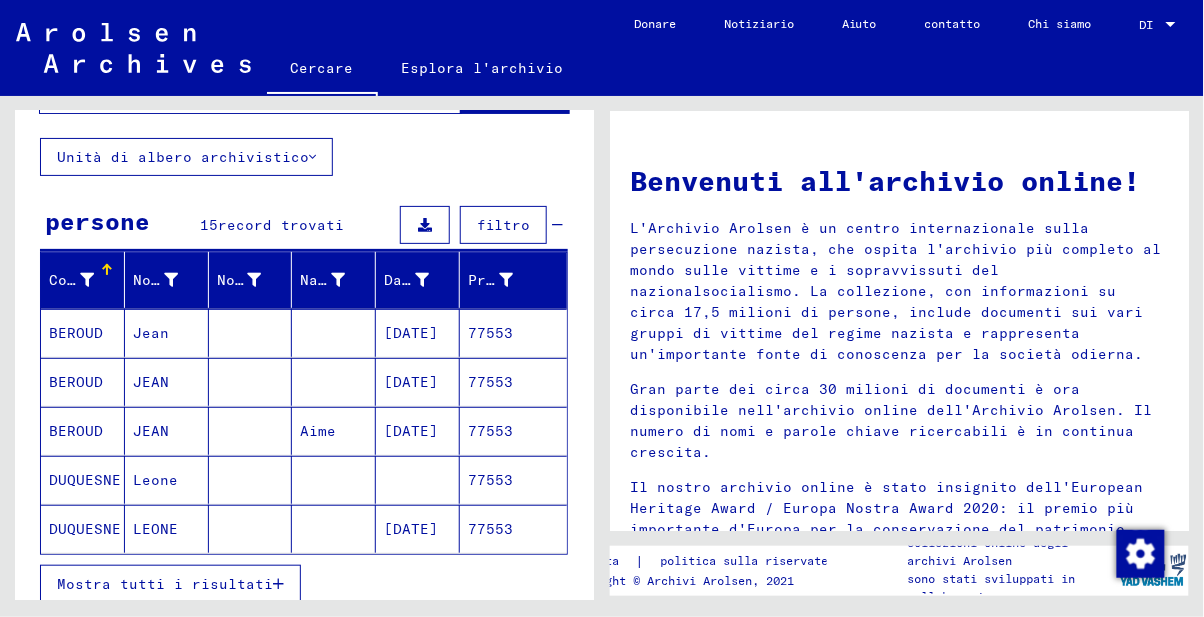 scroll, scrollTop: 102, scrollLeft: 0, axis: vertical 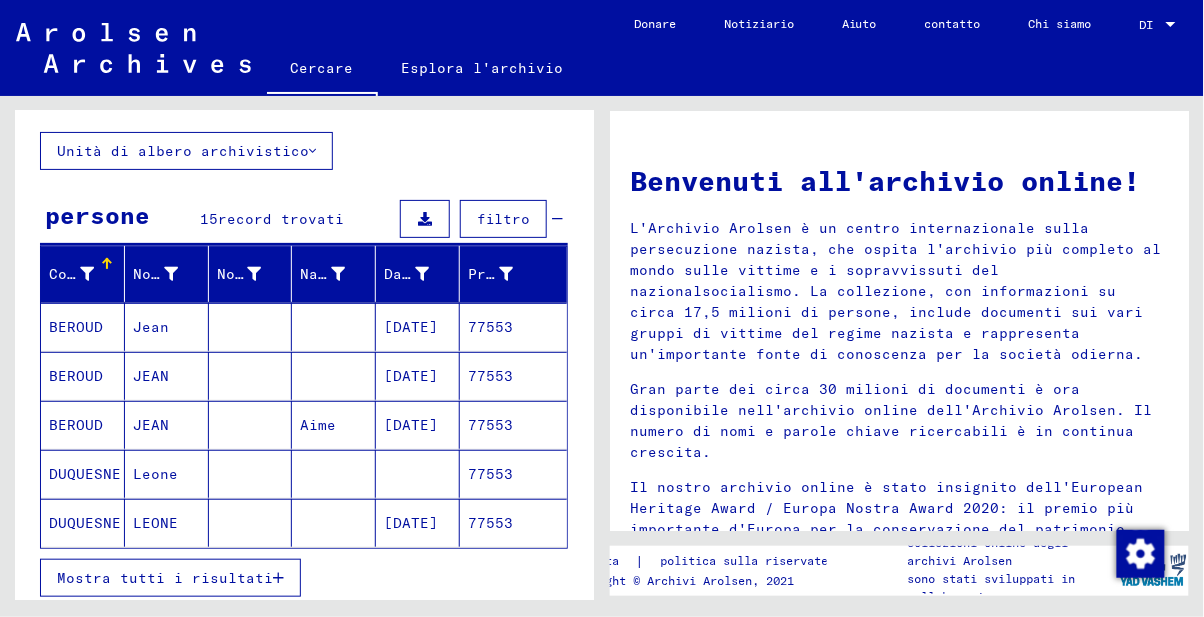 click on "Mostra tutti i risultati" at bounding box center [170, 578] 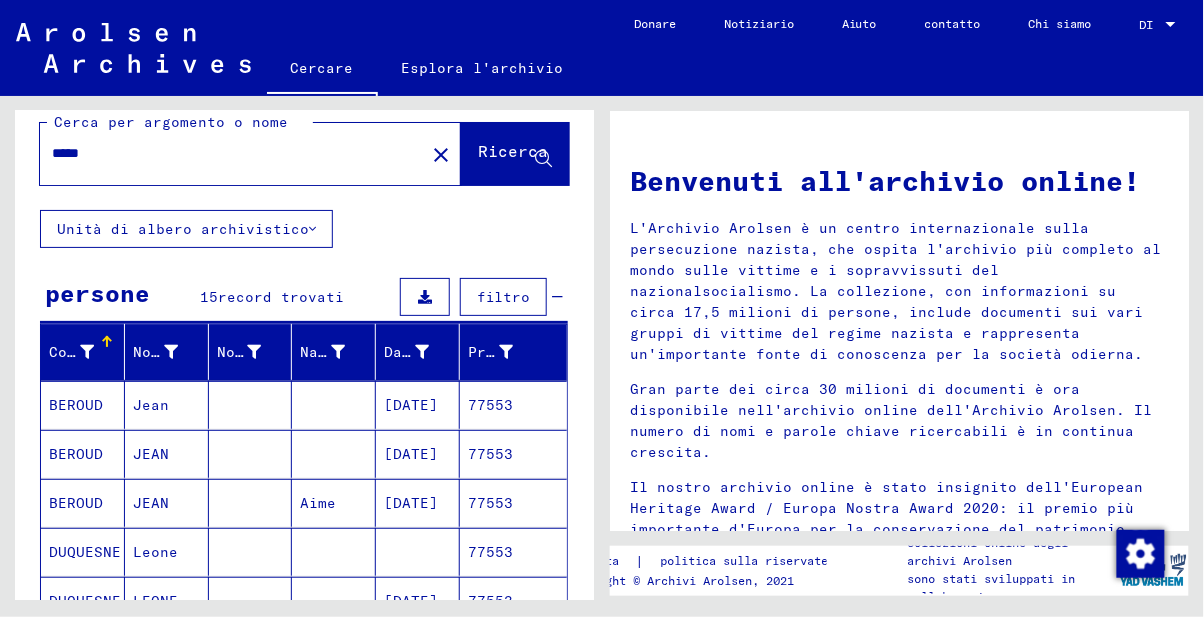 scroll, scrollTop: 0, scrollLeft: 0, axis: both 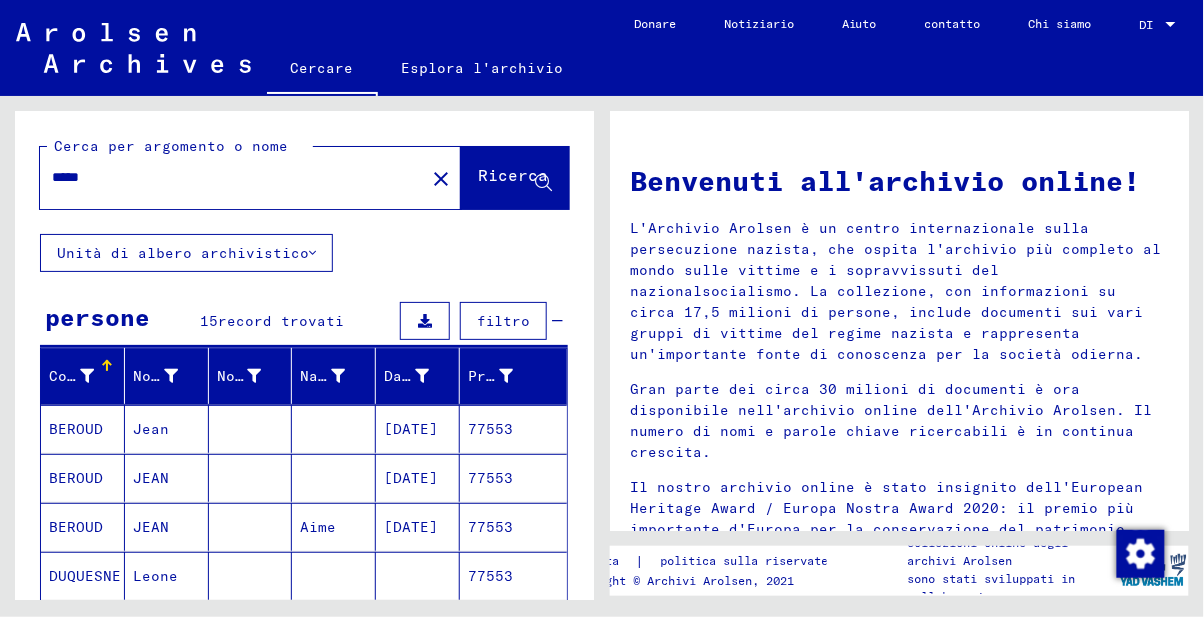 click on "*****" at bounding box center [226, 177] 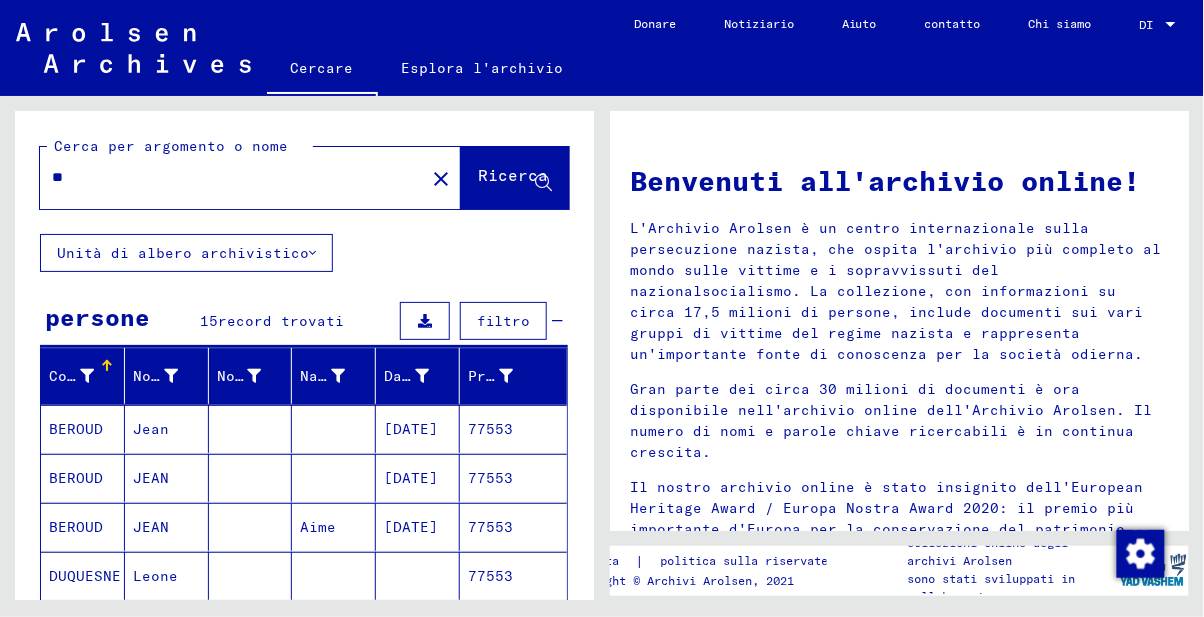type on "*" 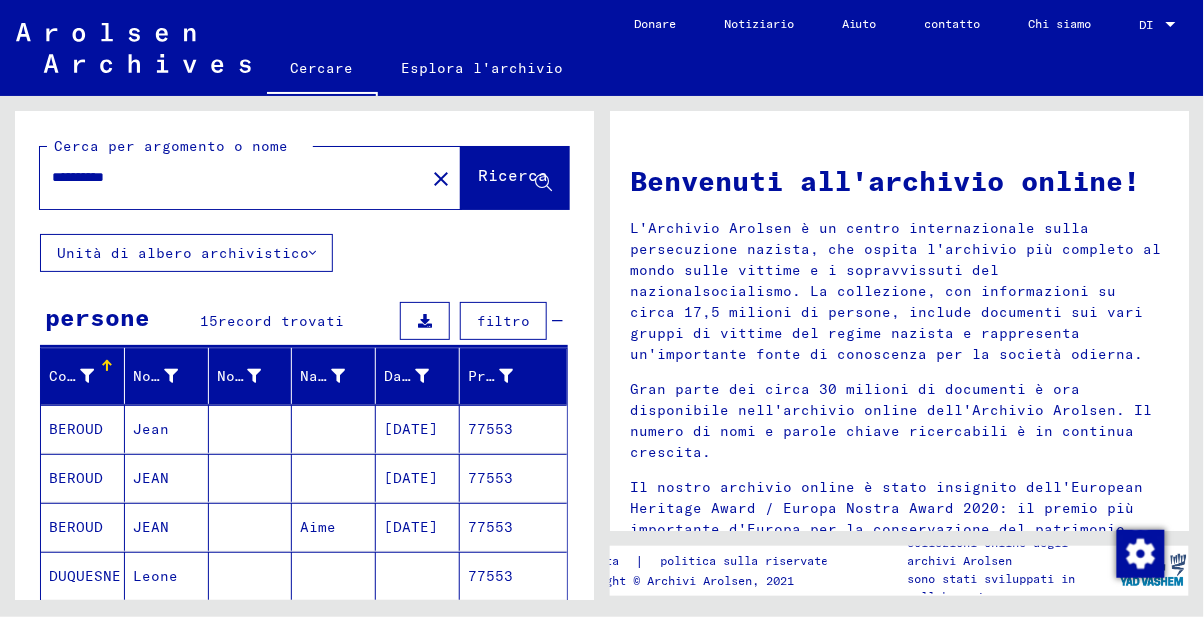 type on "**********" 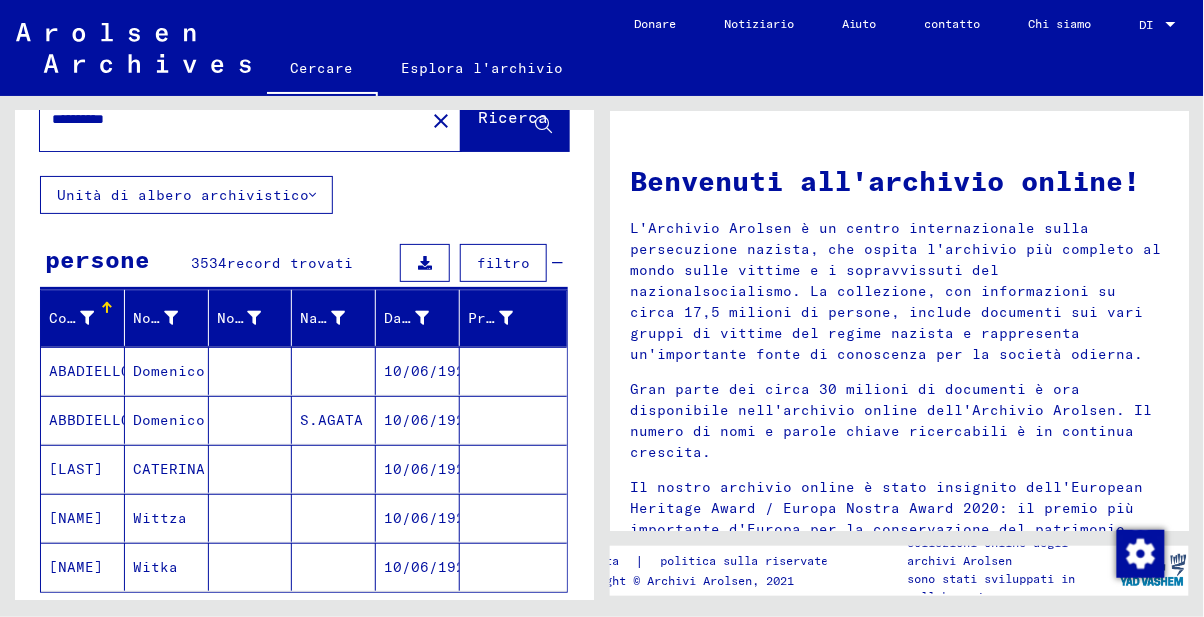 scroll, scrollTop: 135, scrollLeft: 0, axis: vertical 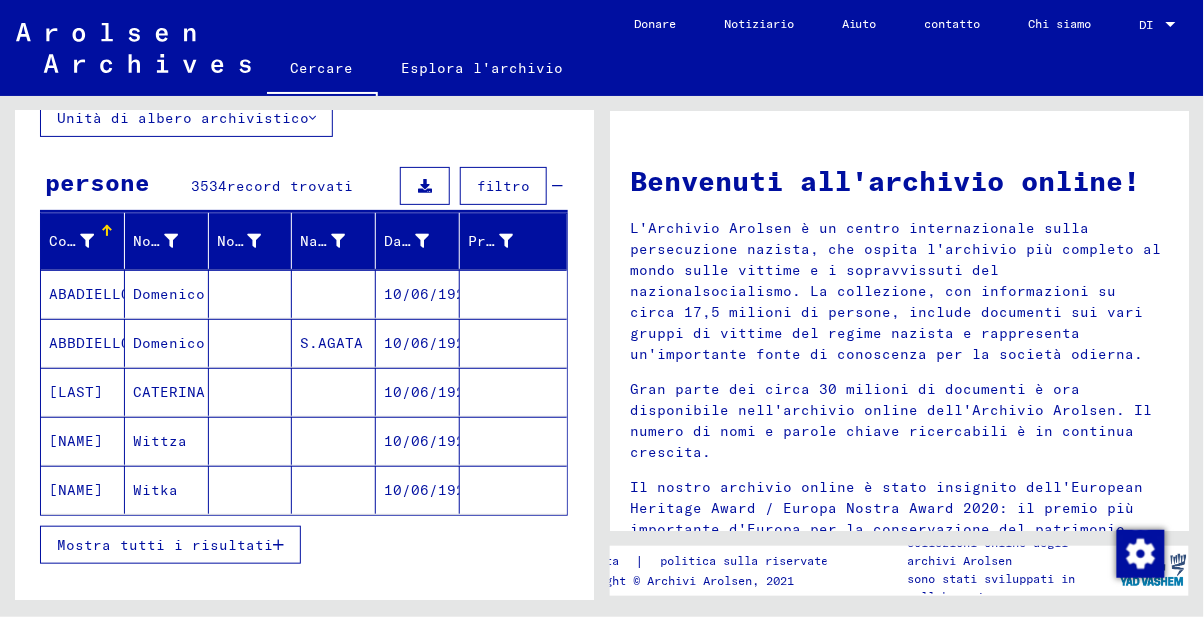 click on "Mostra tutti i risultati" at bounding box center (170, 545) 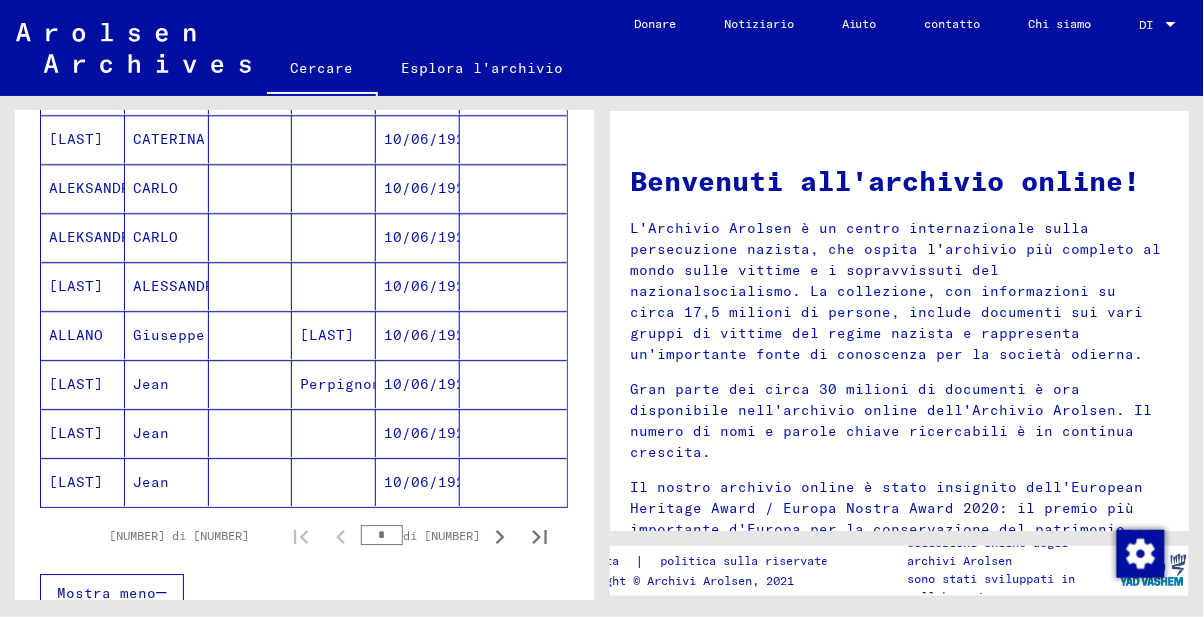 scroll, scrollTop: 1124, scrollLeft: 0, axis: vertical 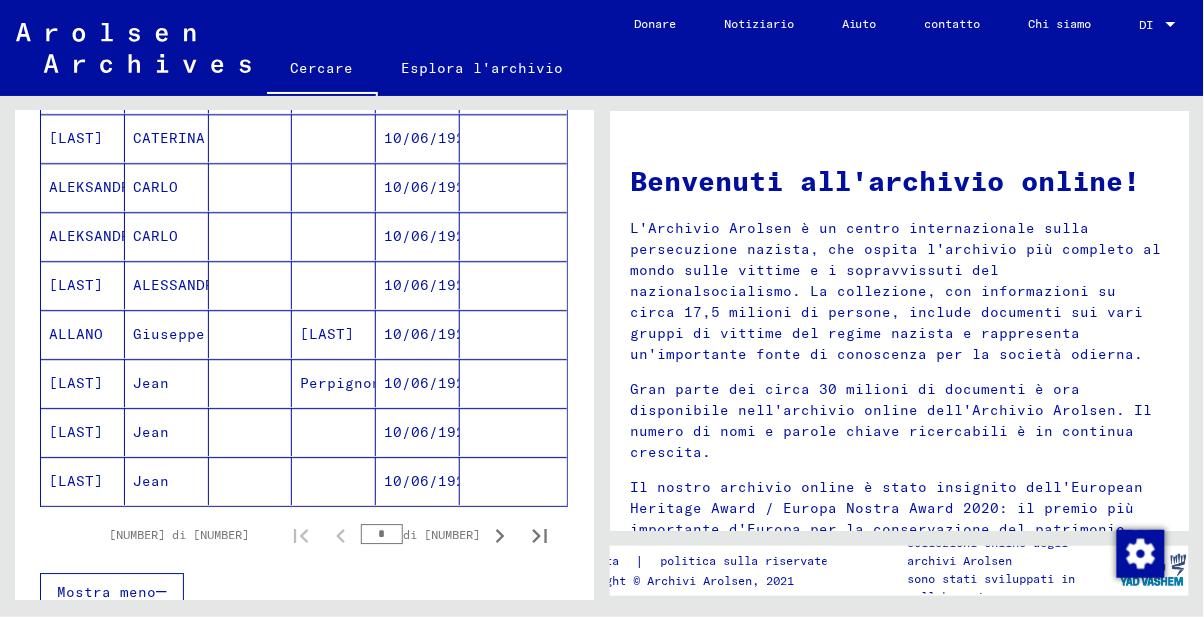 click 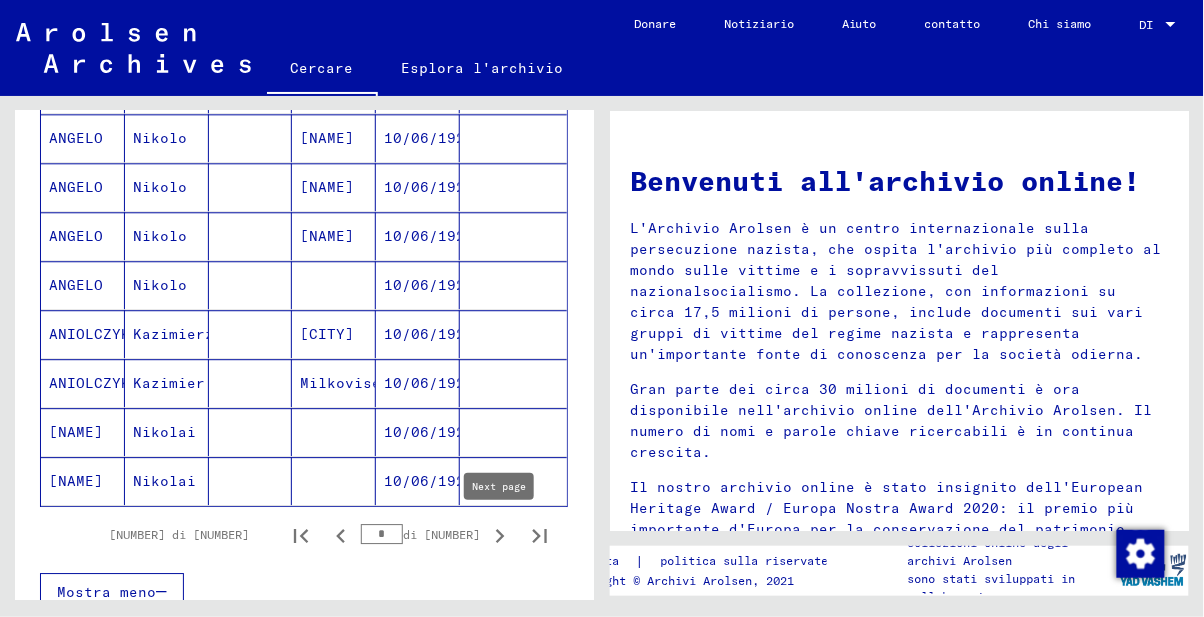 click 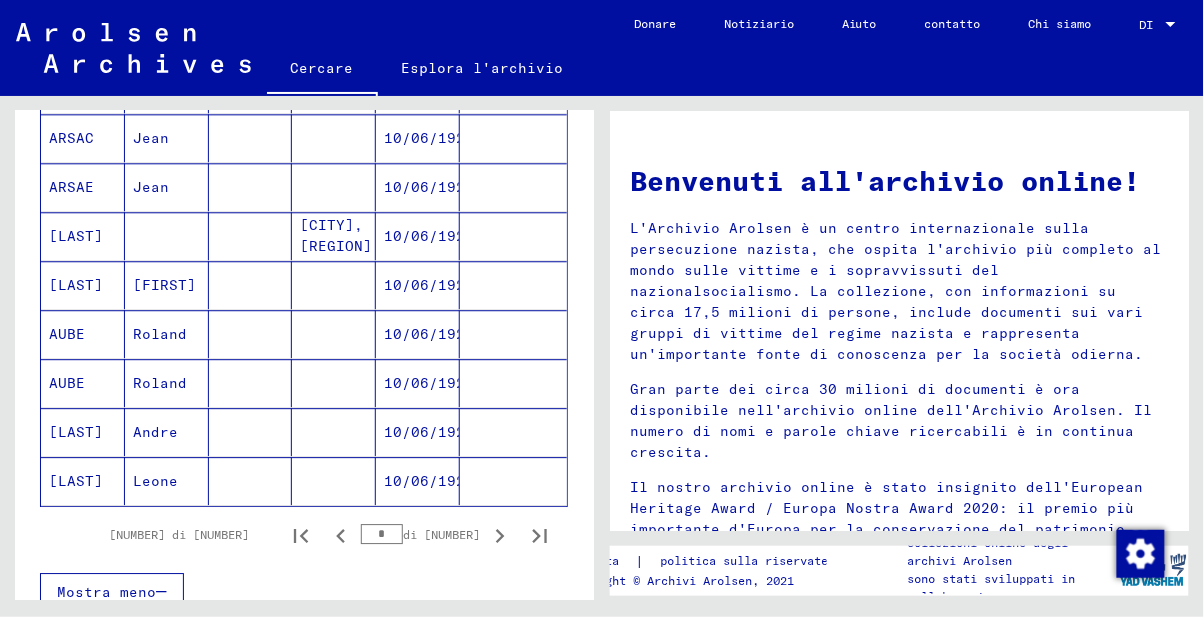 click 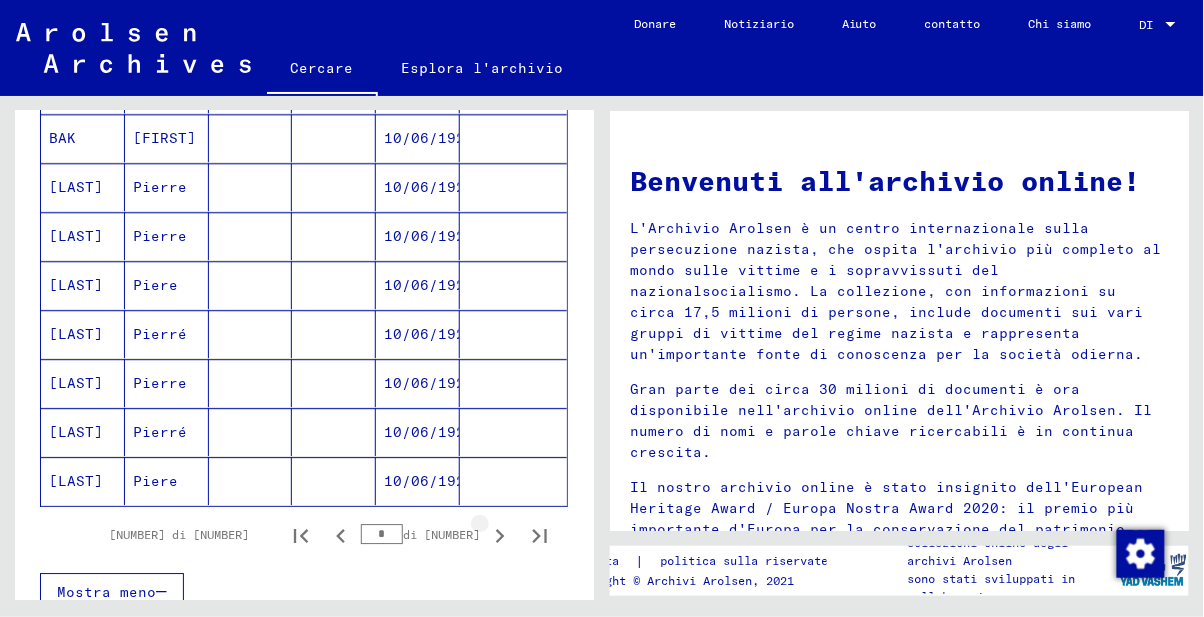 click 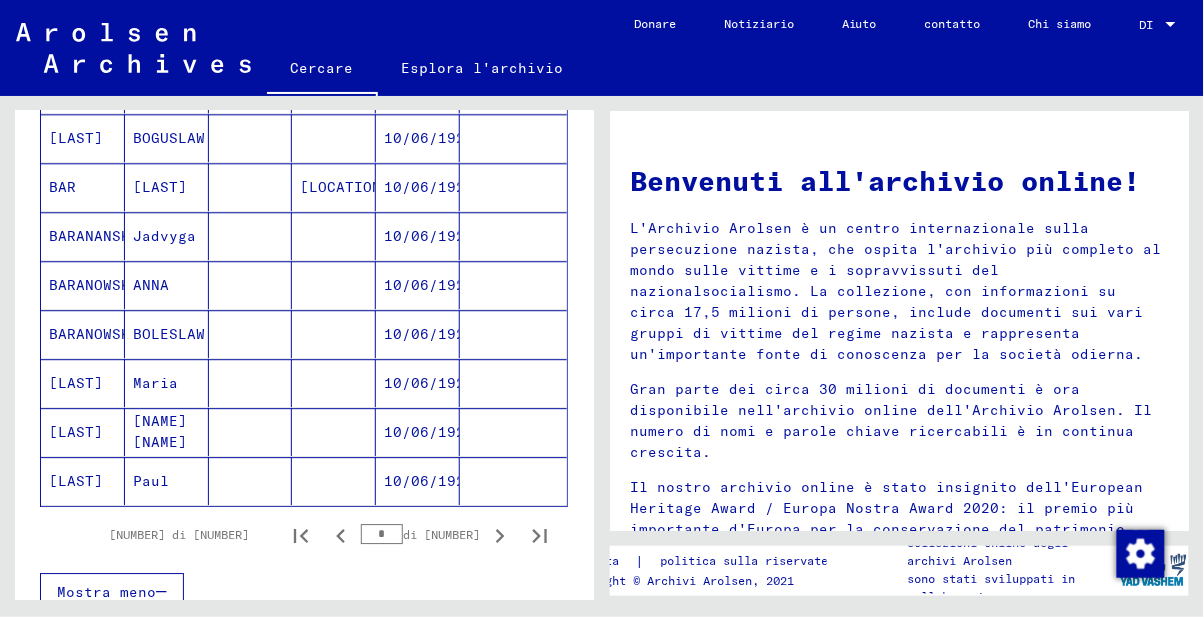 click at bounding box center (500, 535) 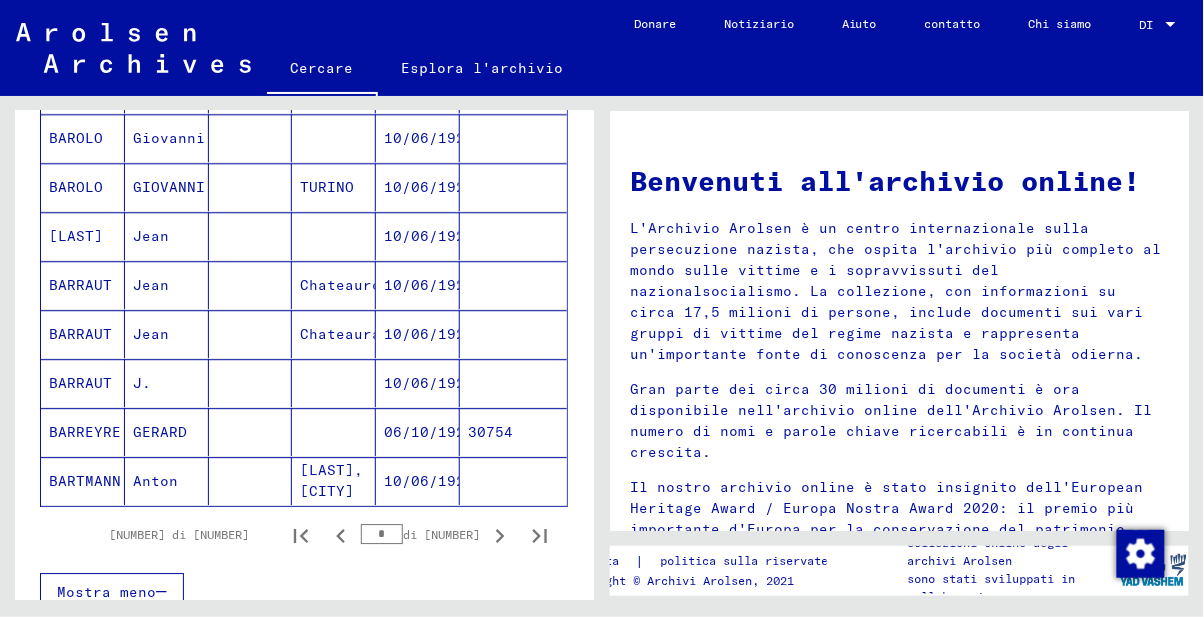 click 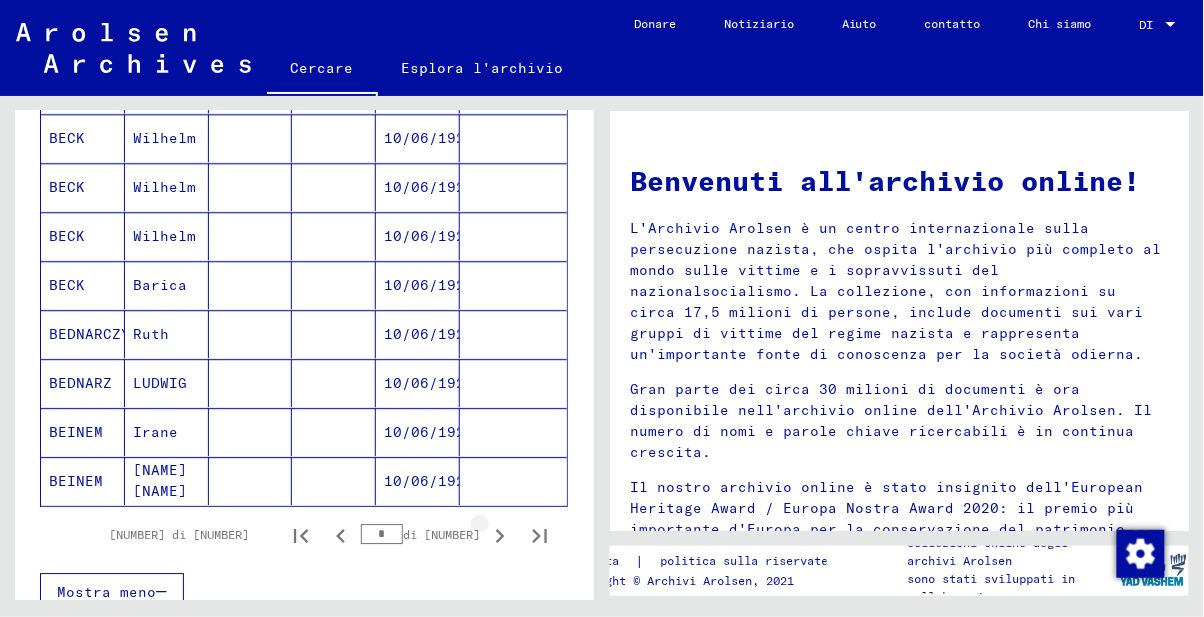 click 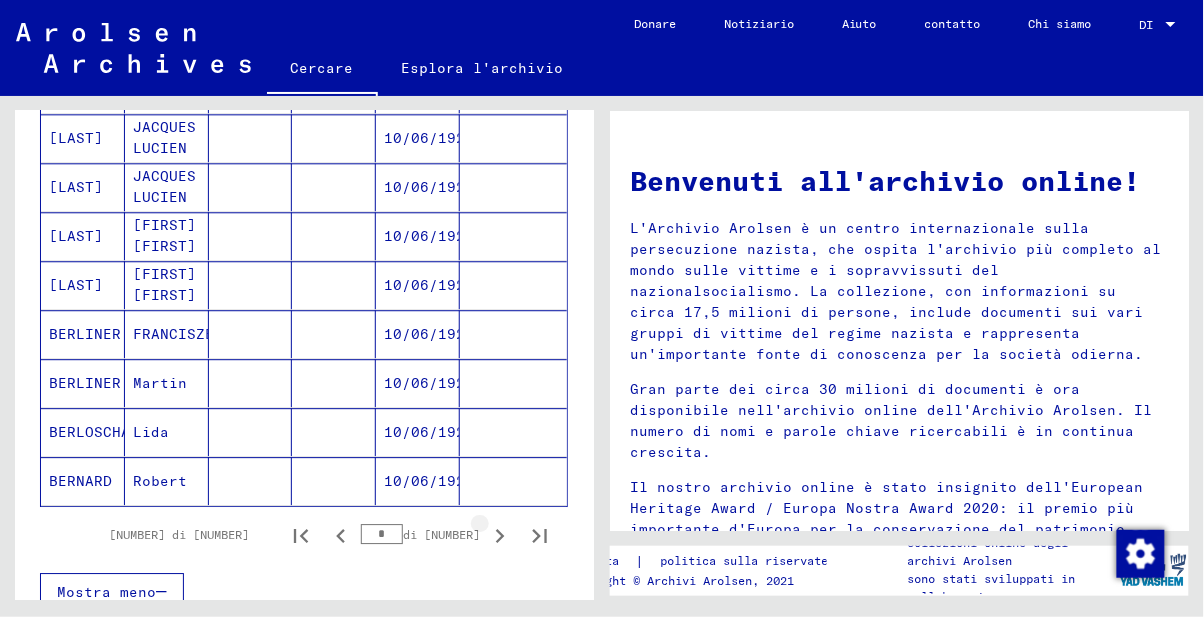 click 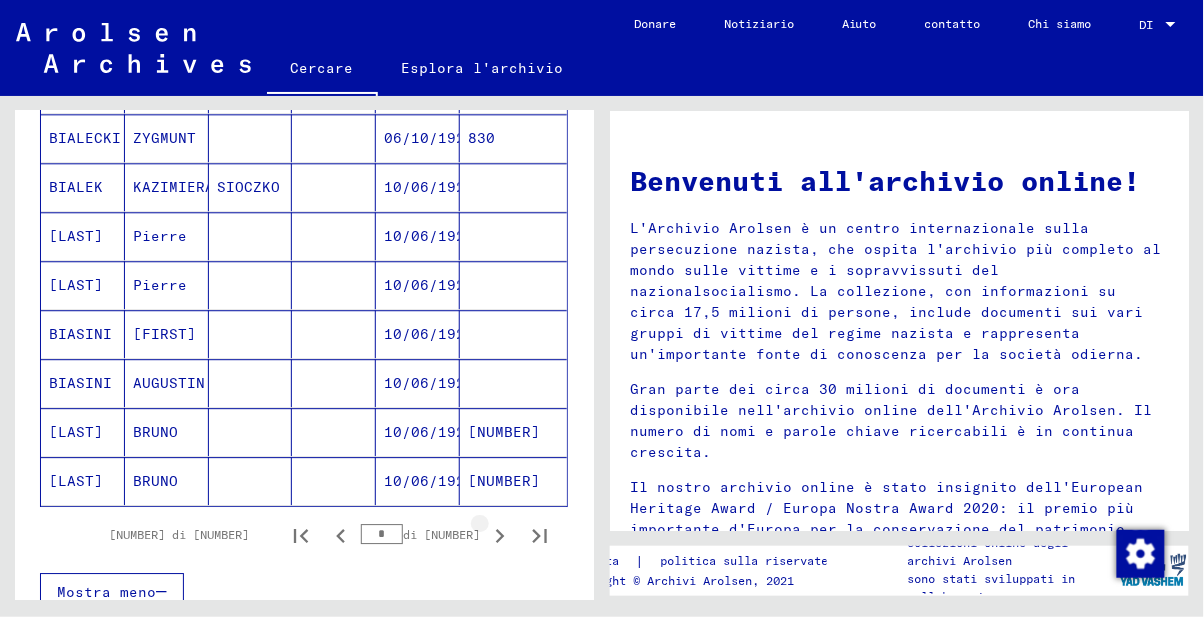 click 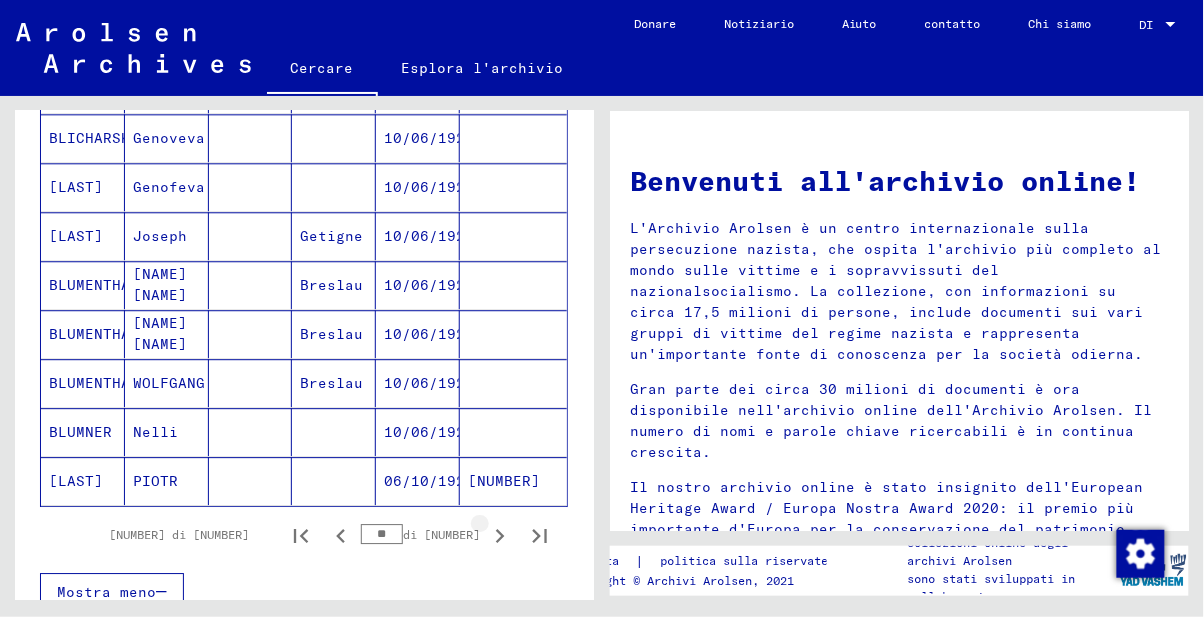 click 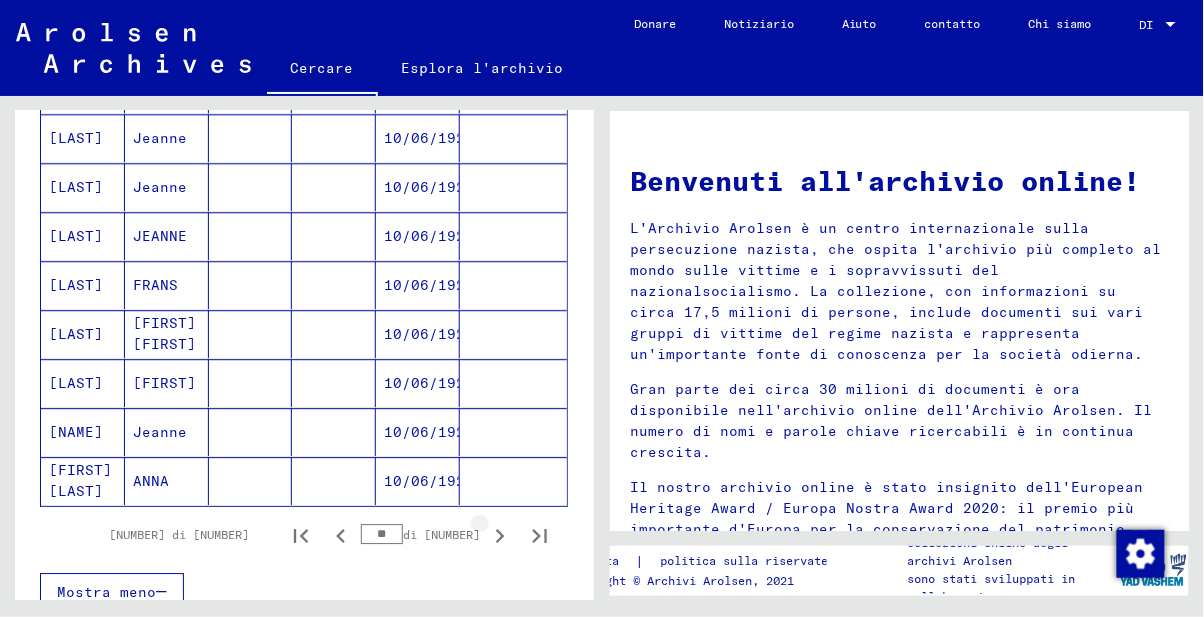click 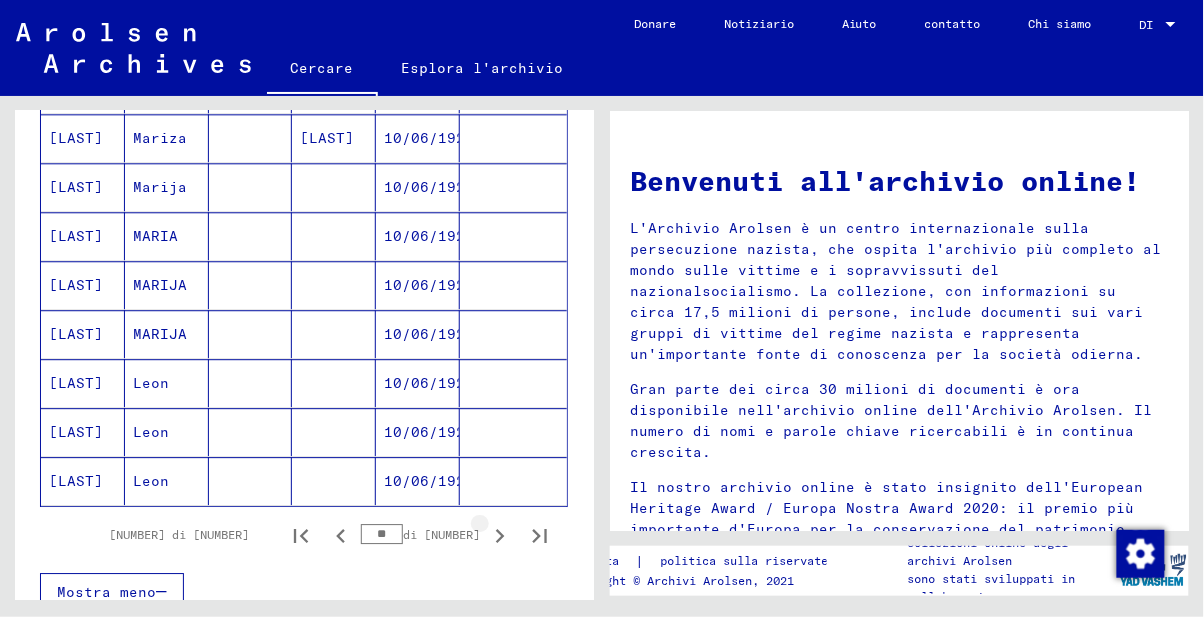 click 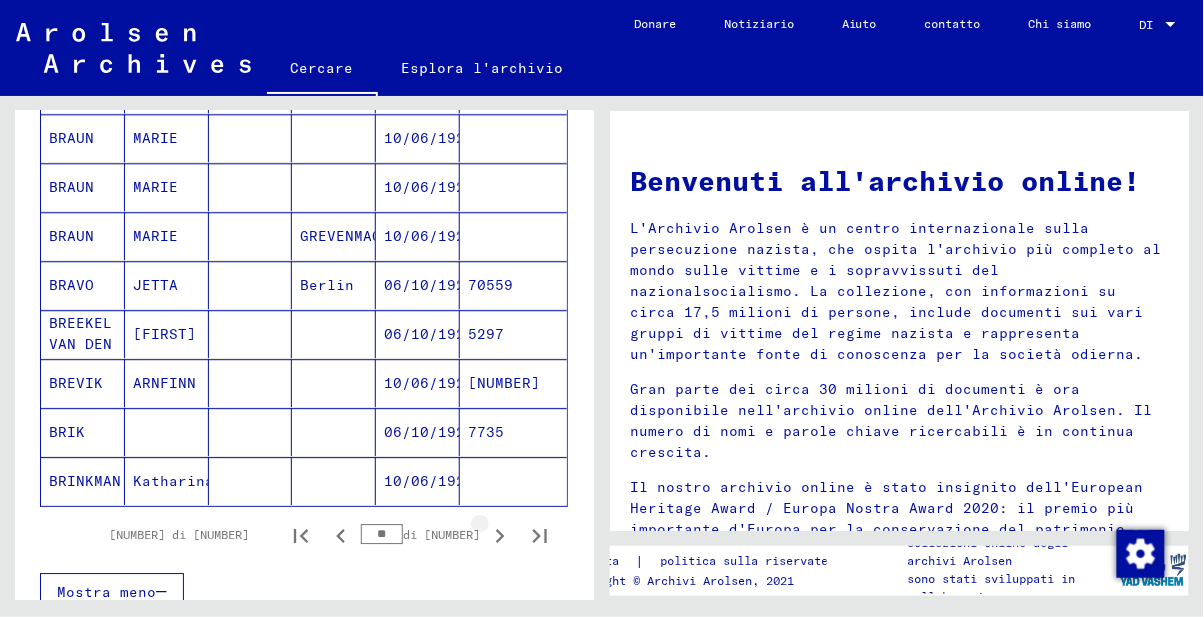 click 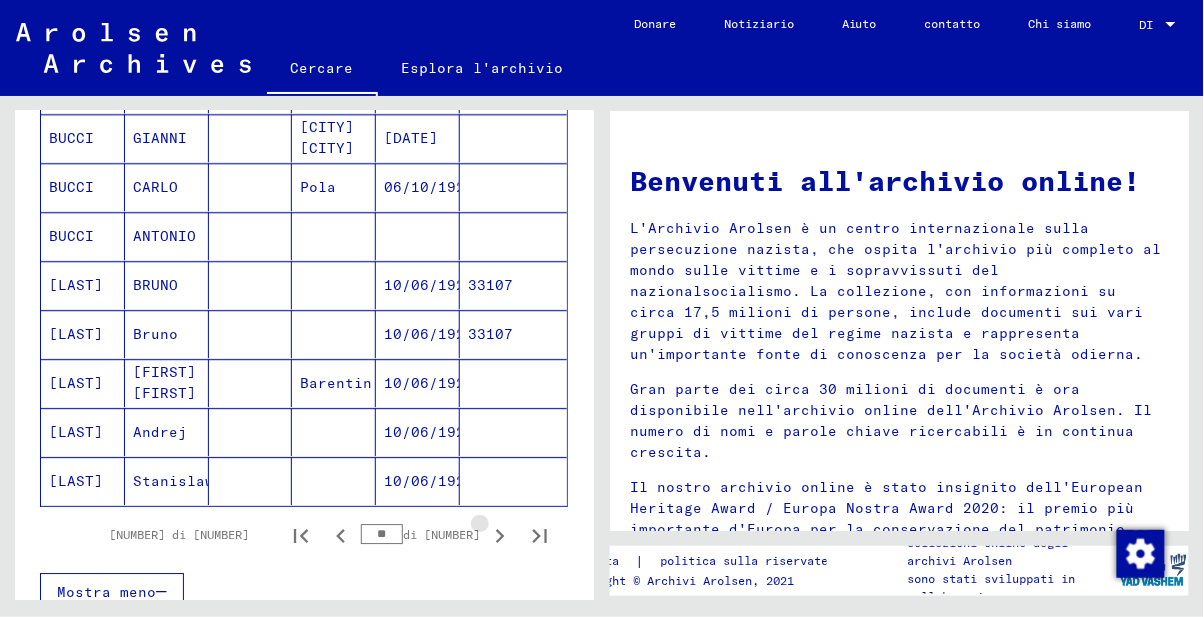 click 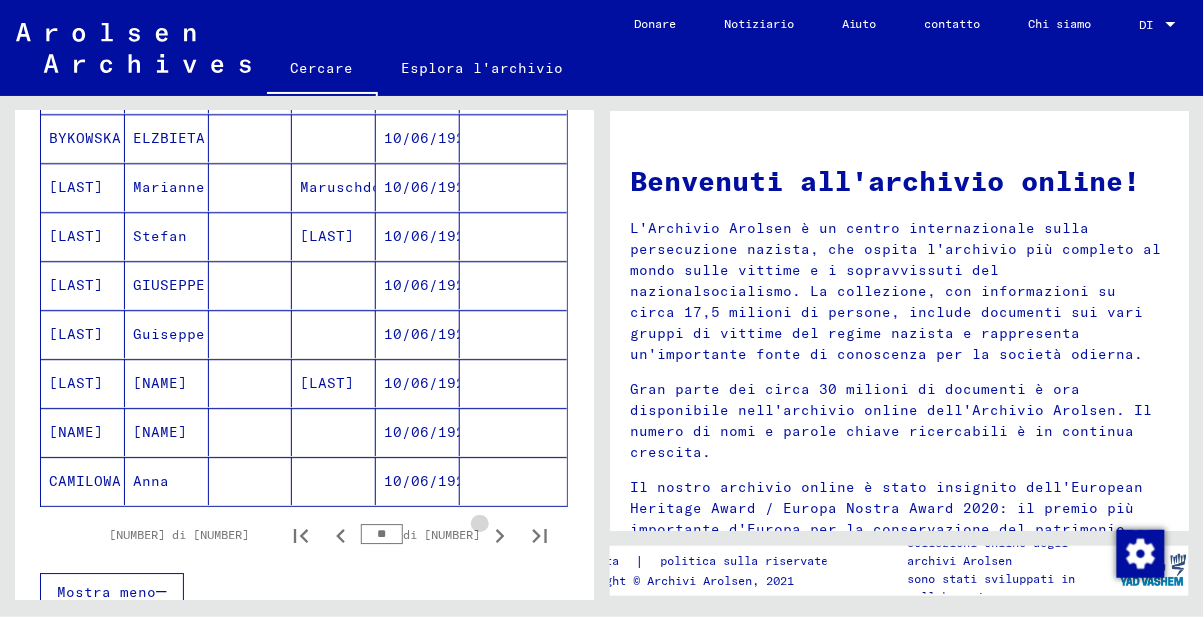 click 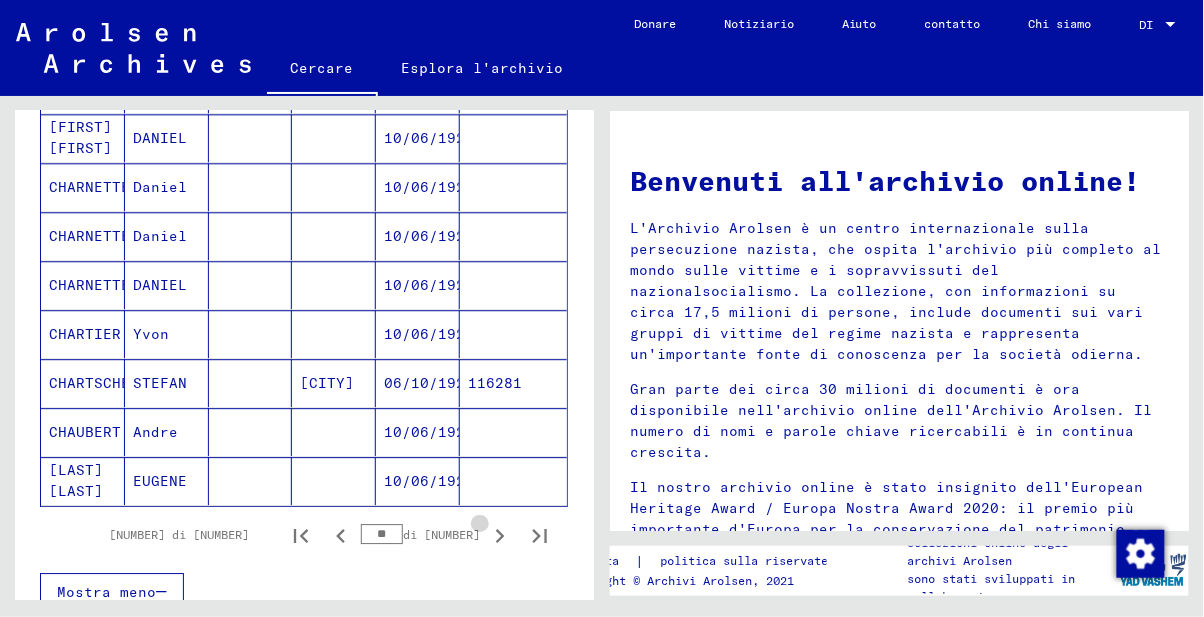 click 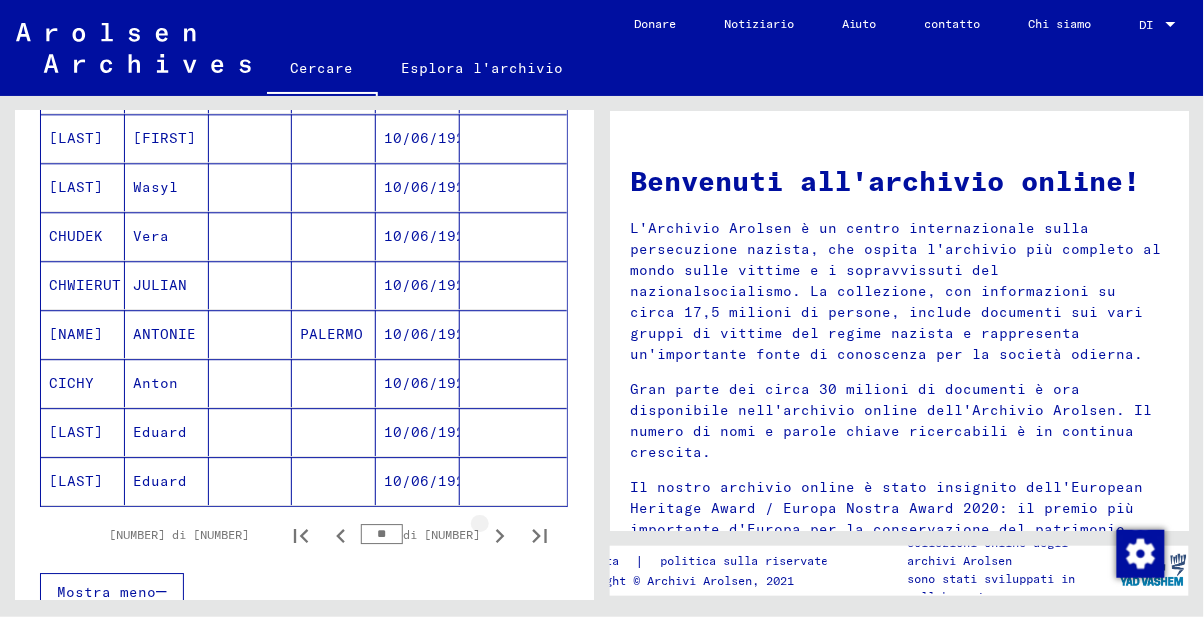 click 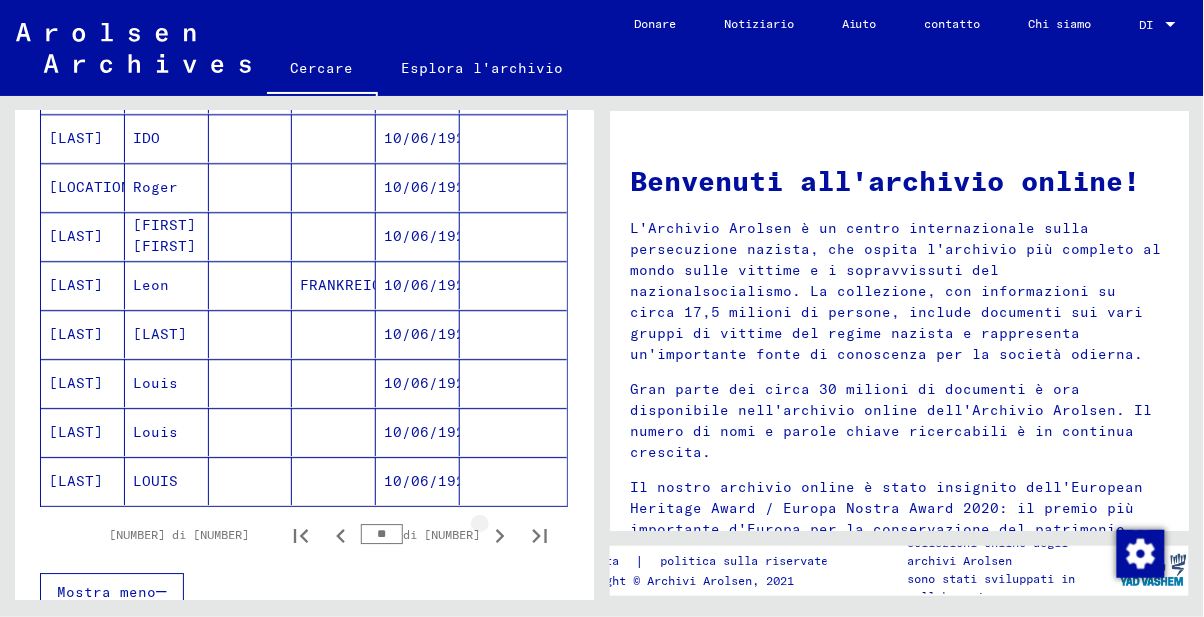 click 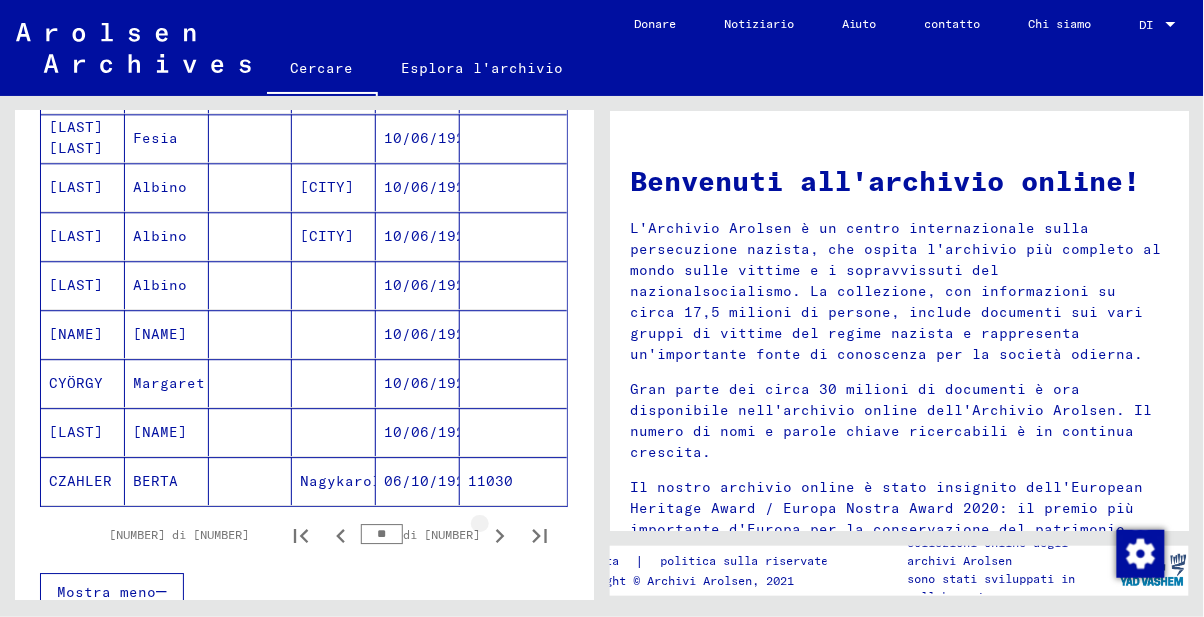 click 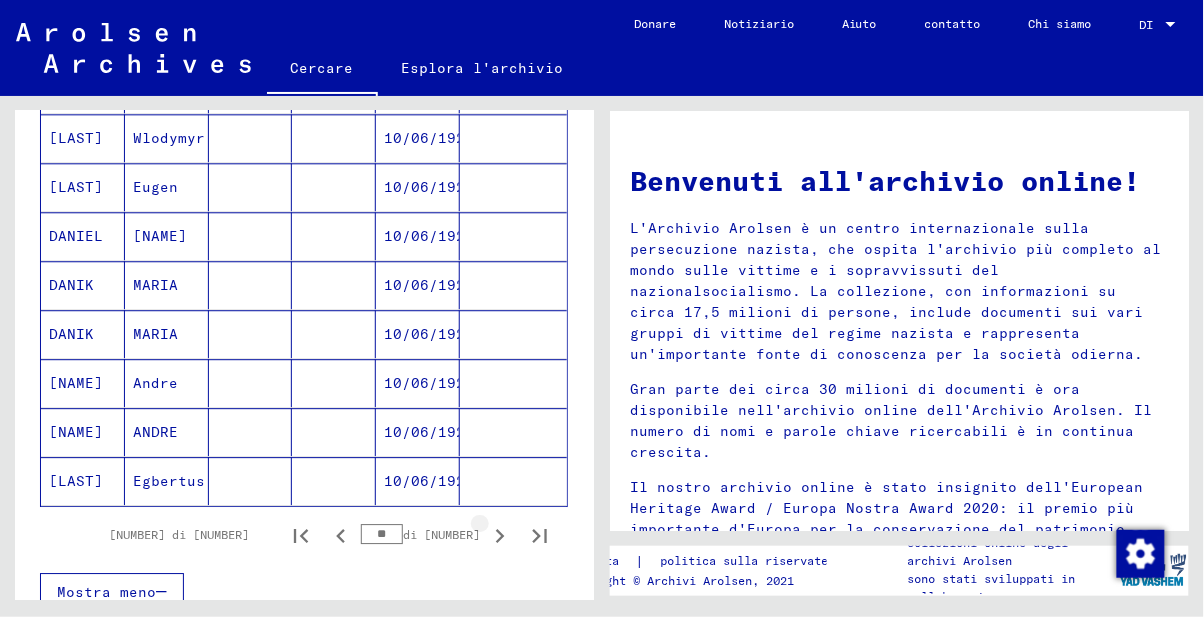 click 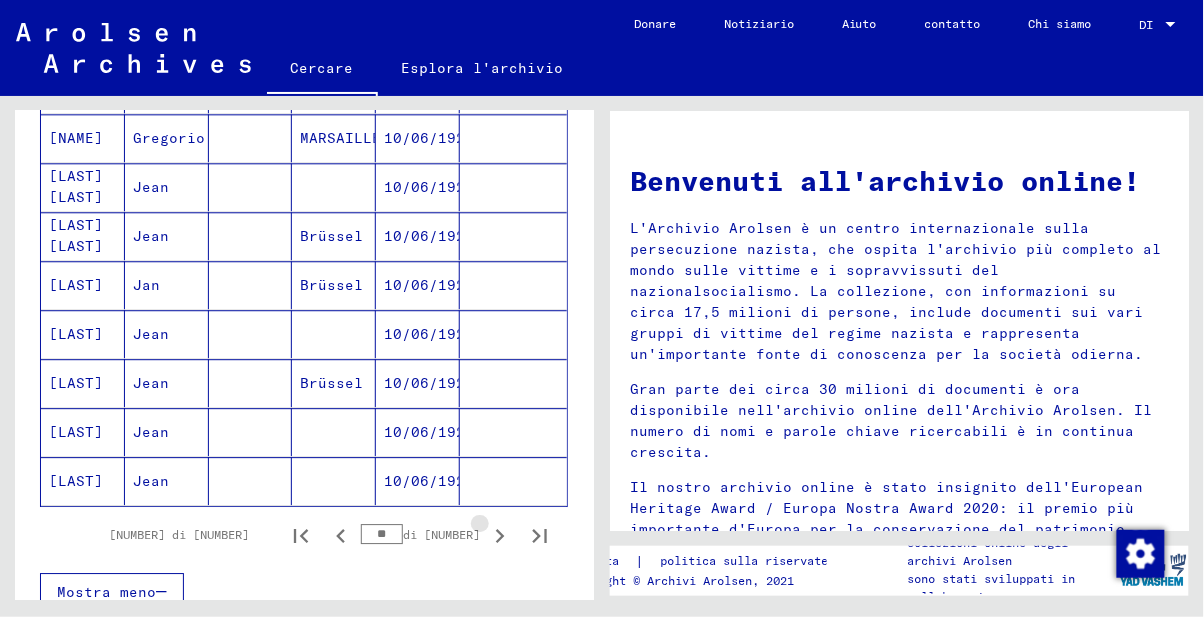 click 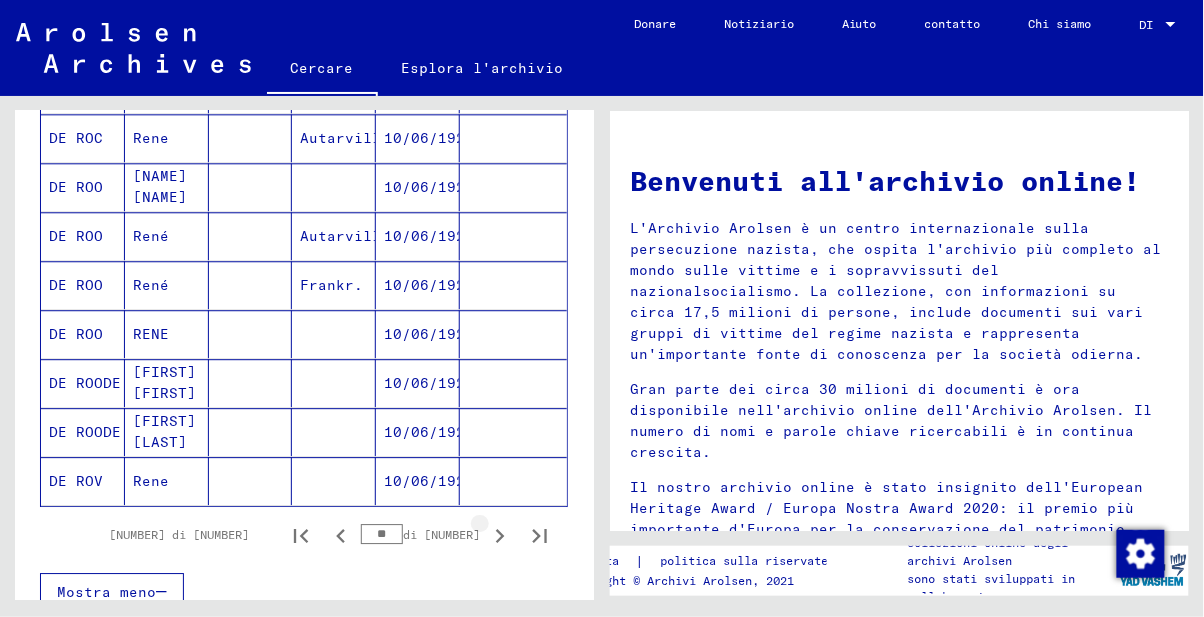 click 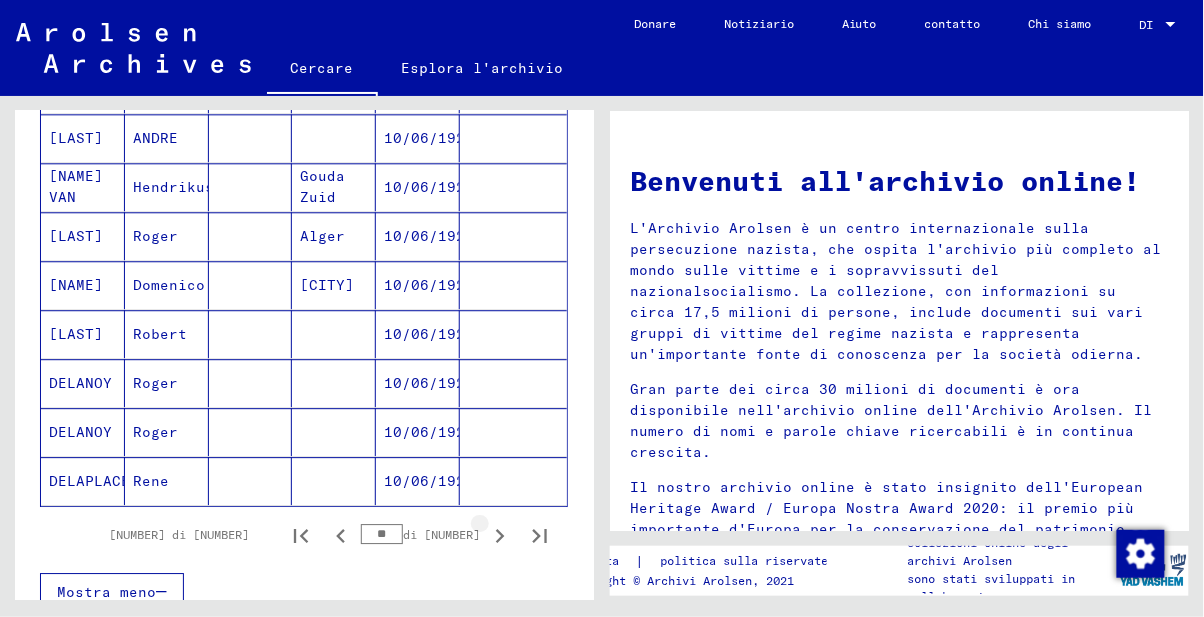 click 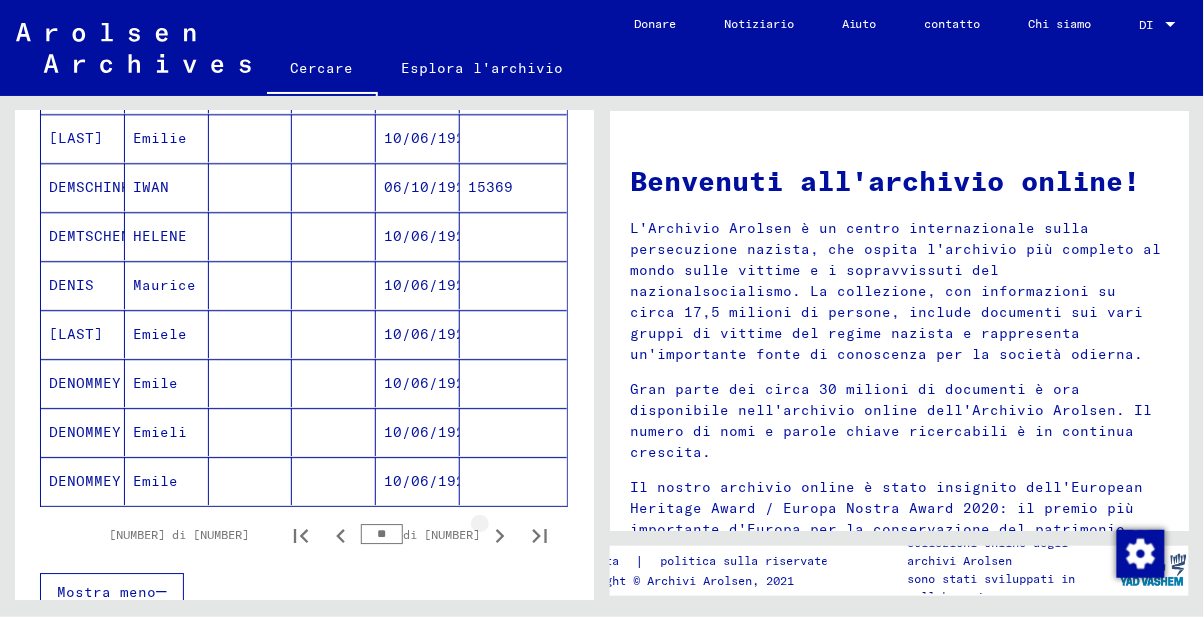 click 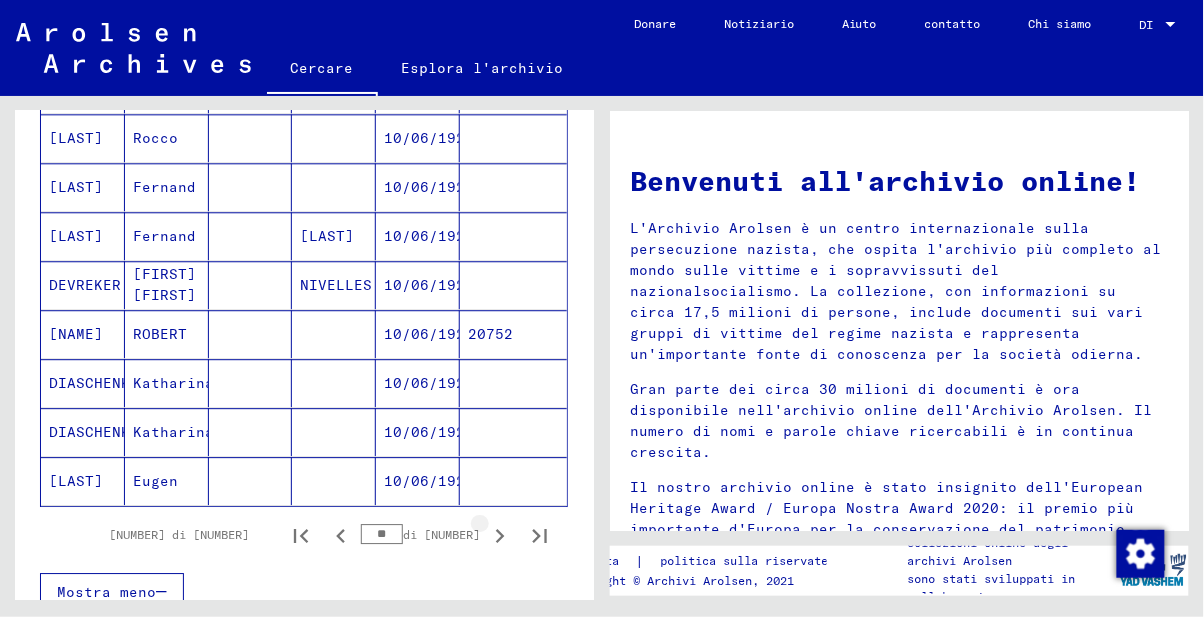 click 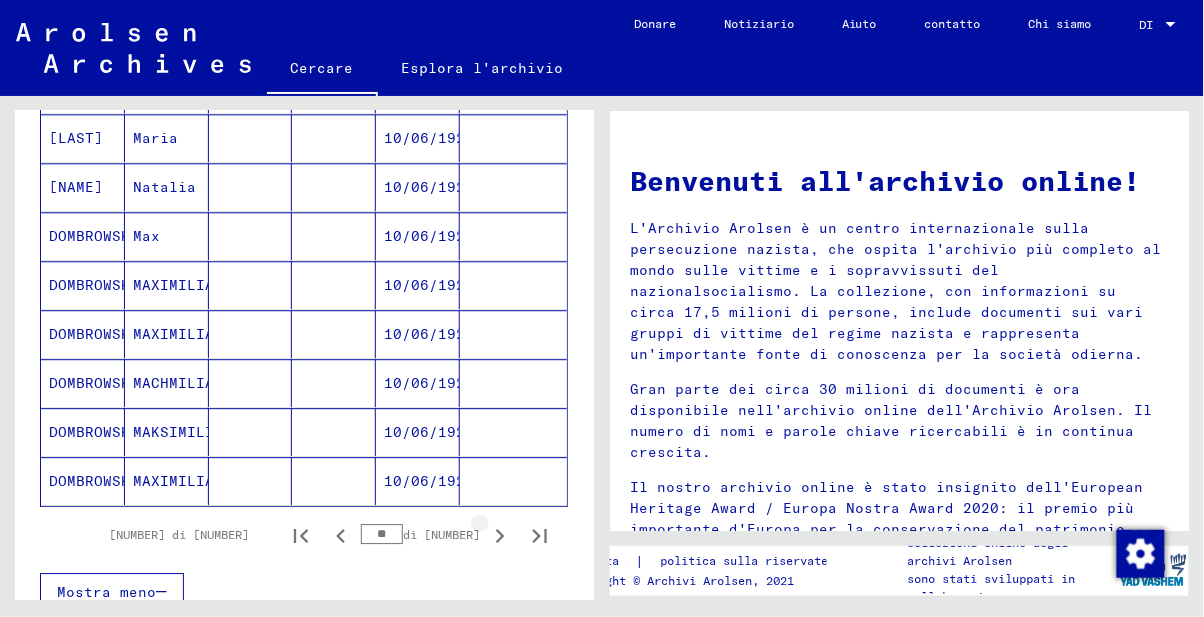 click 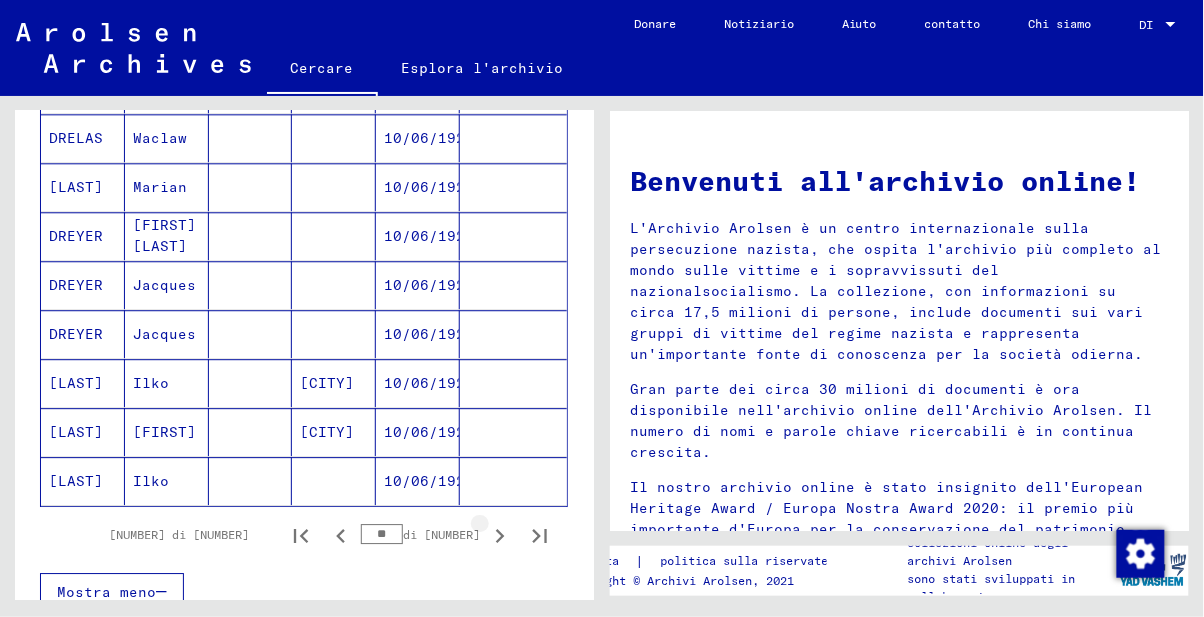 click 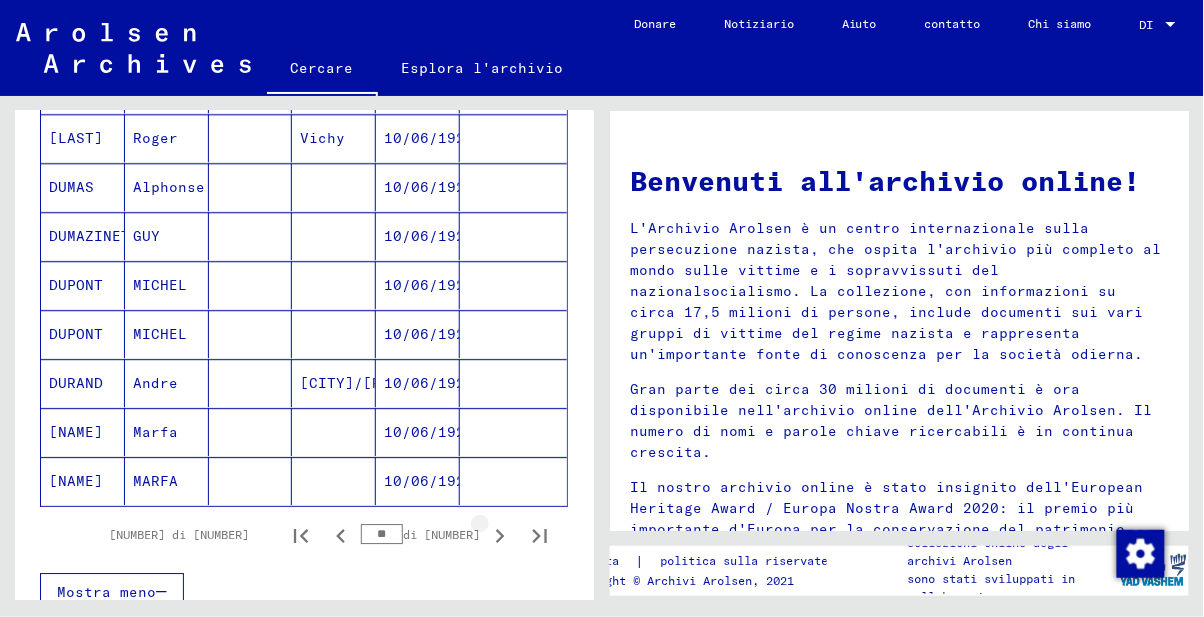 click 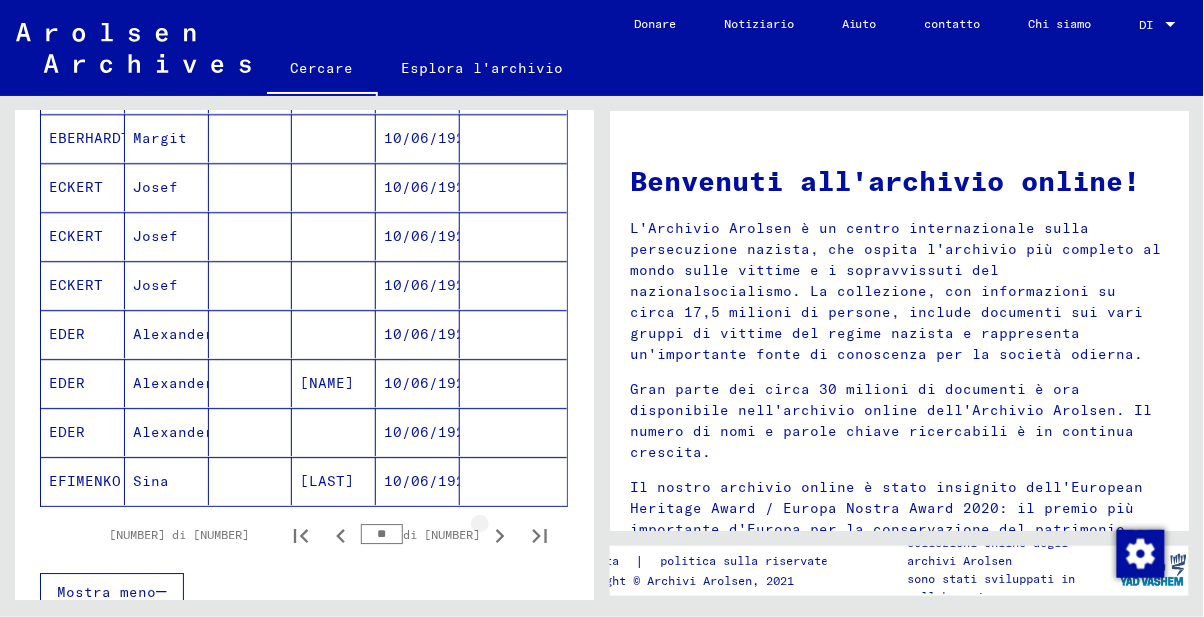 click 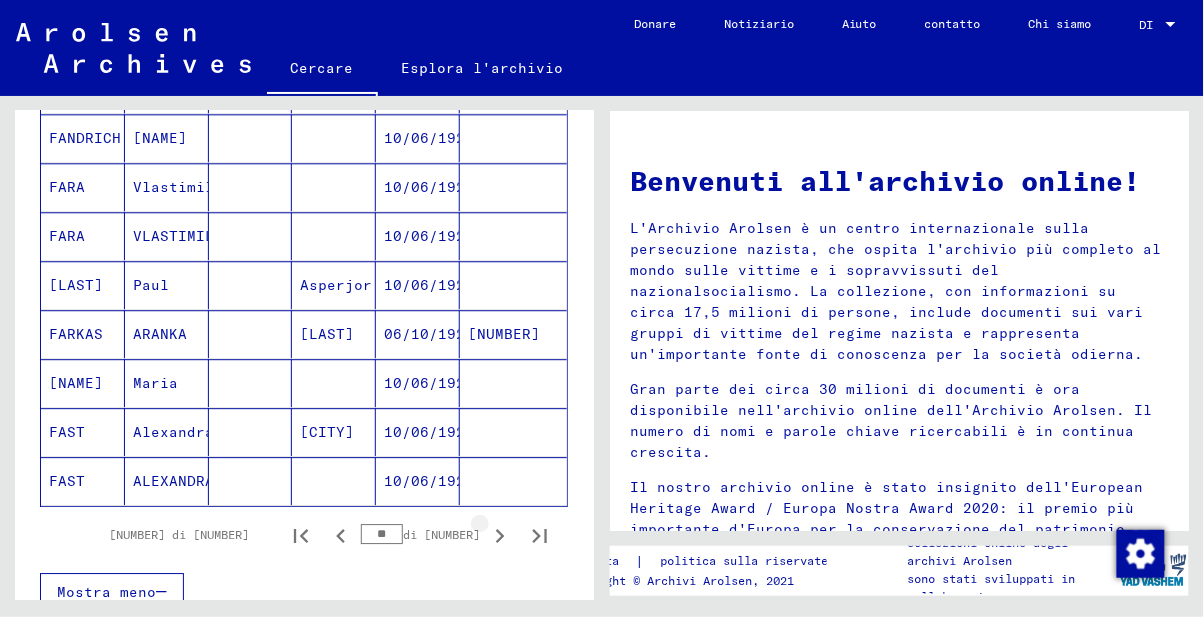 click 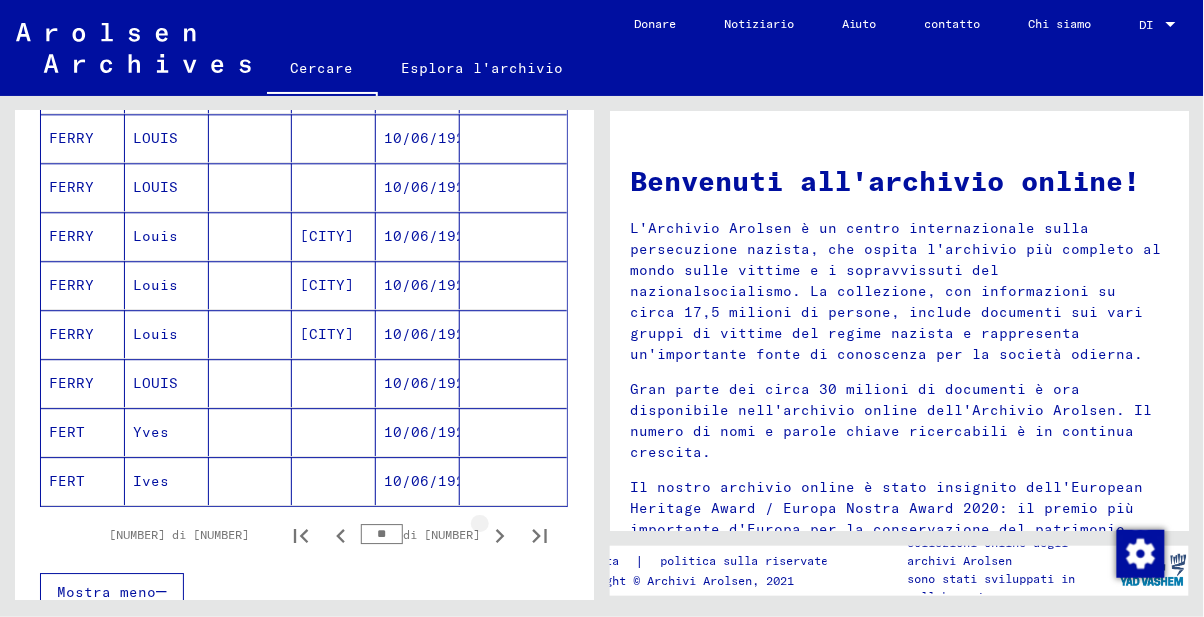 click 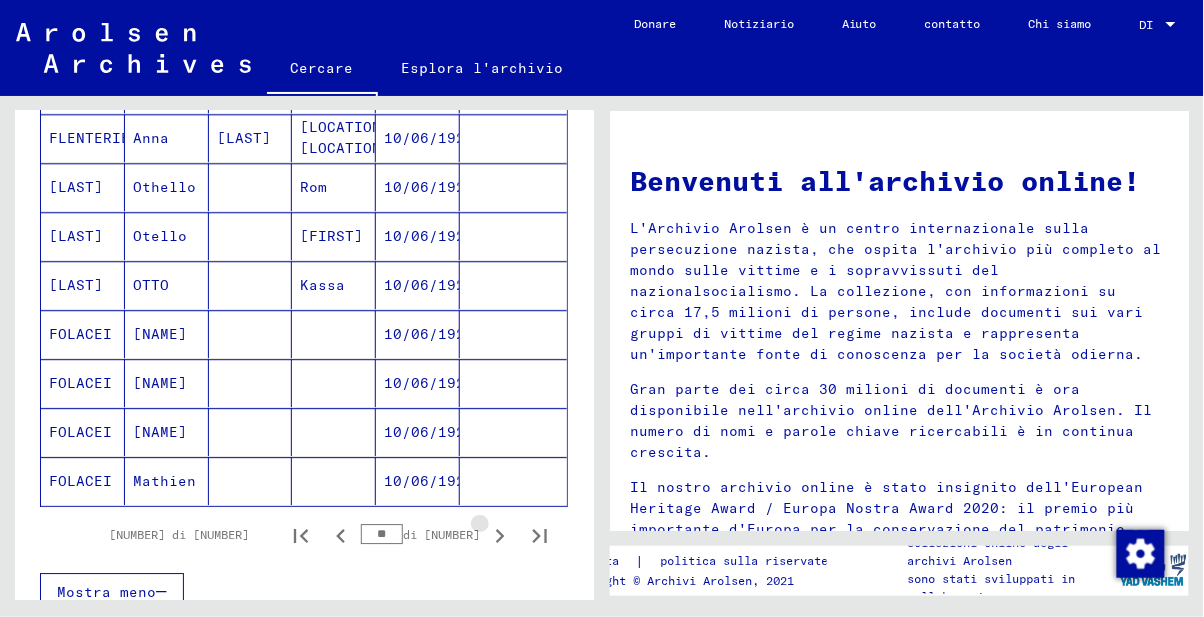 click 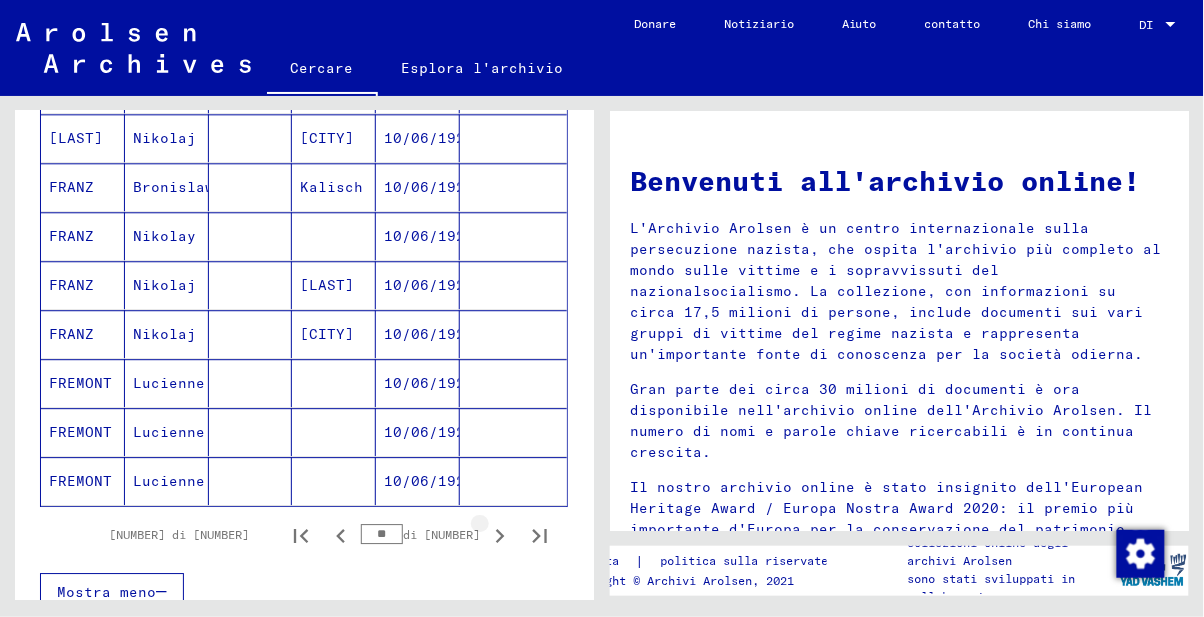 click 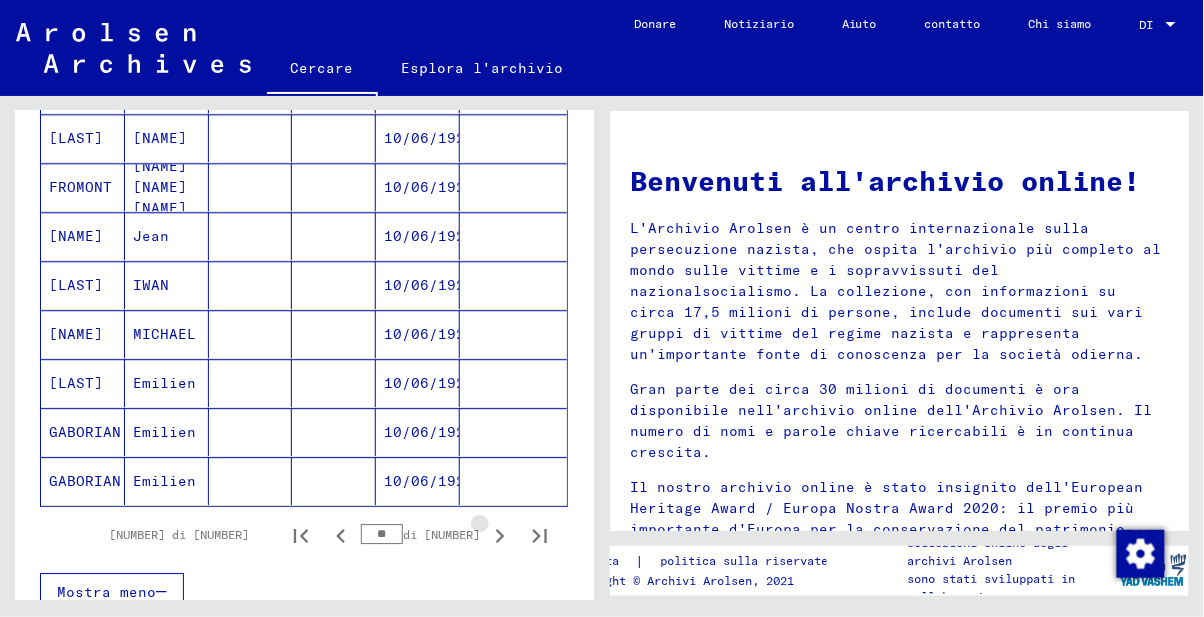 click 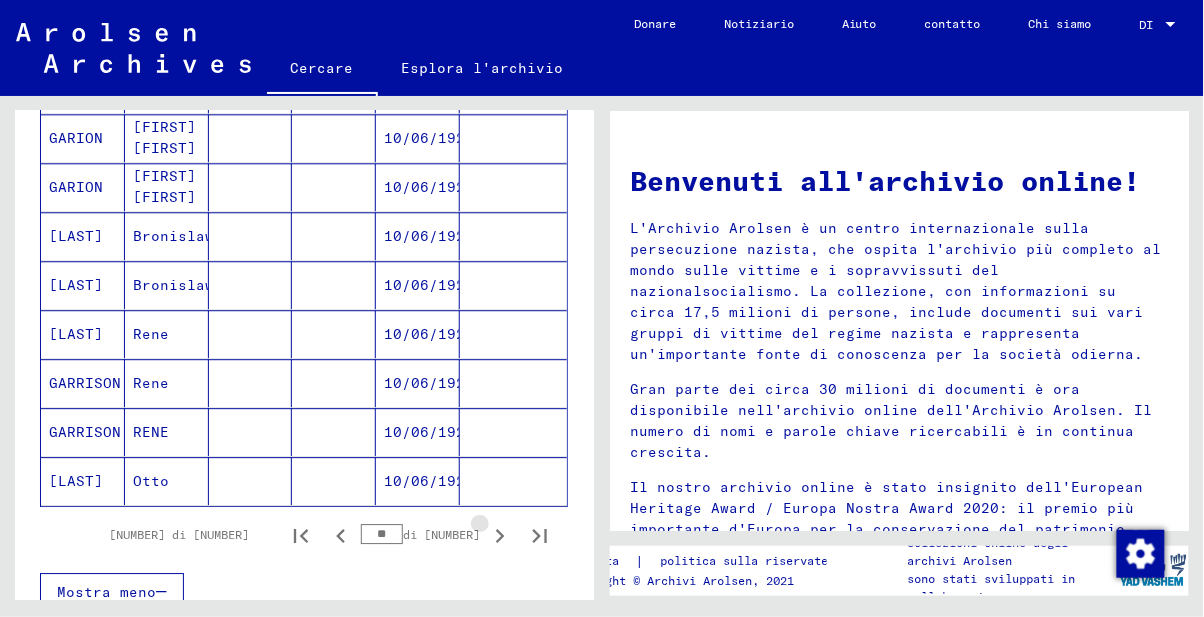 click 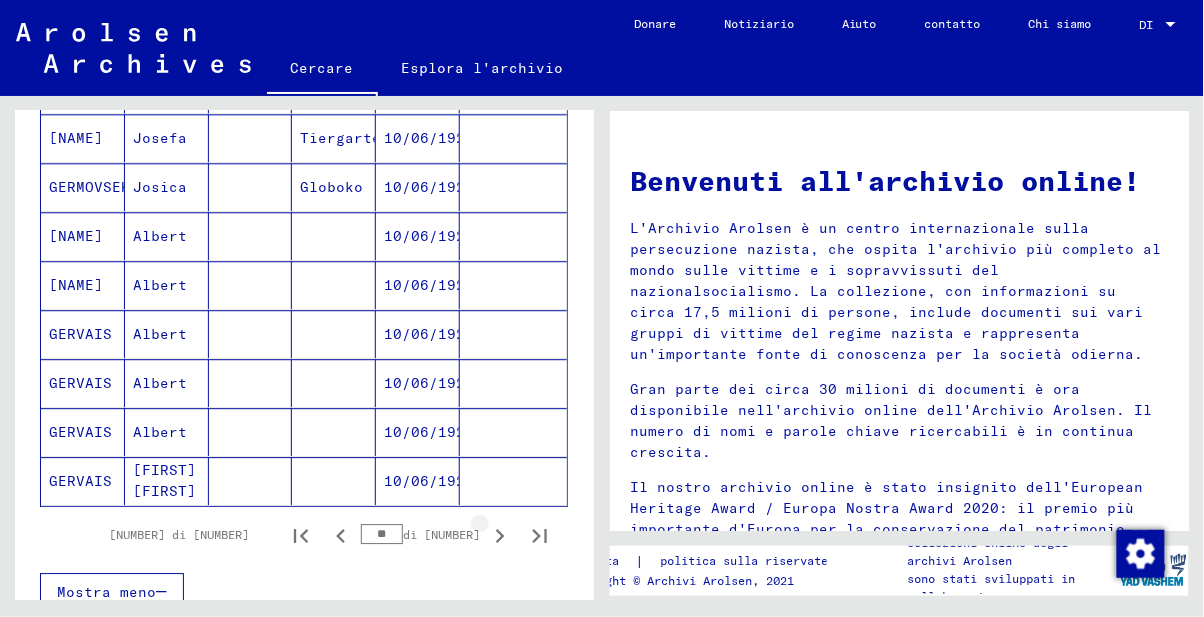 click 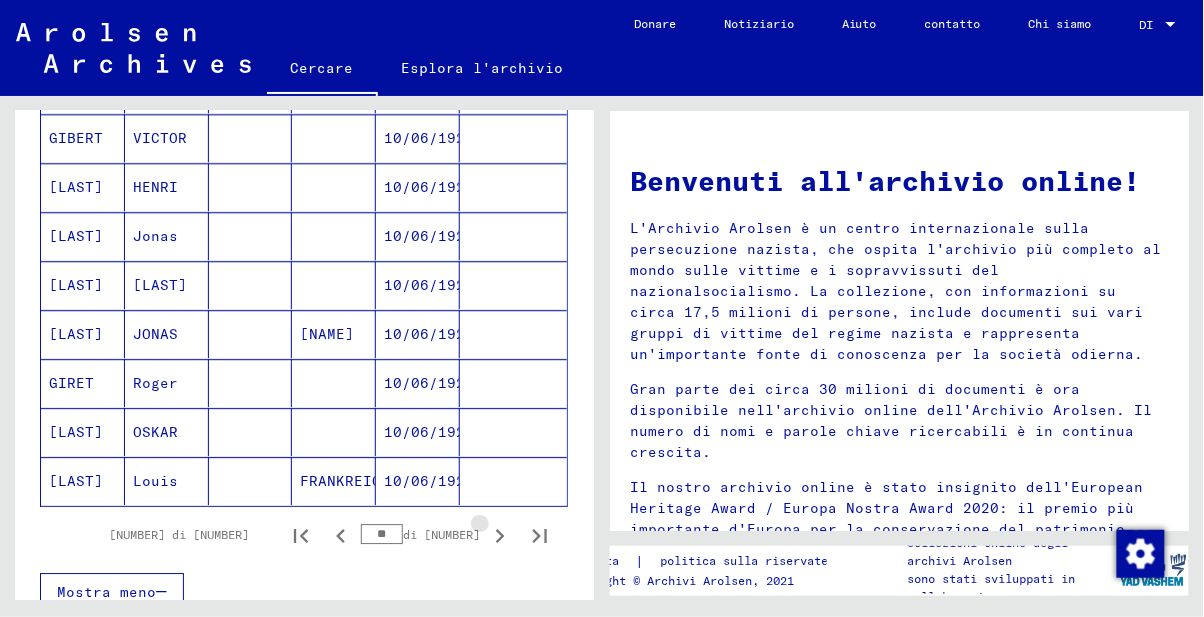 click 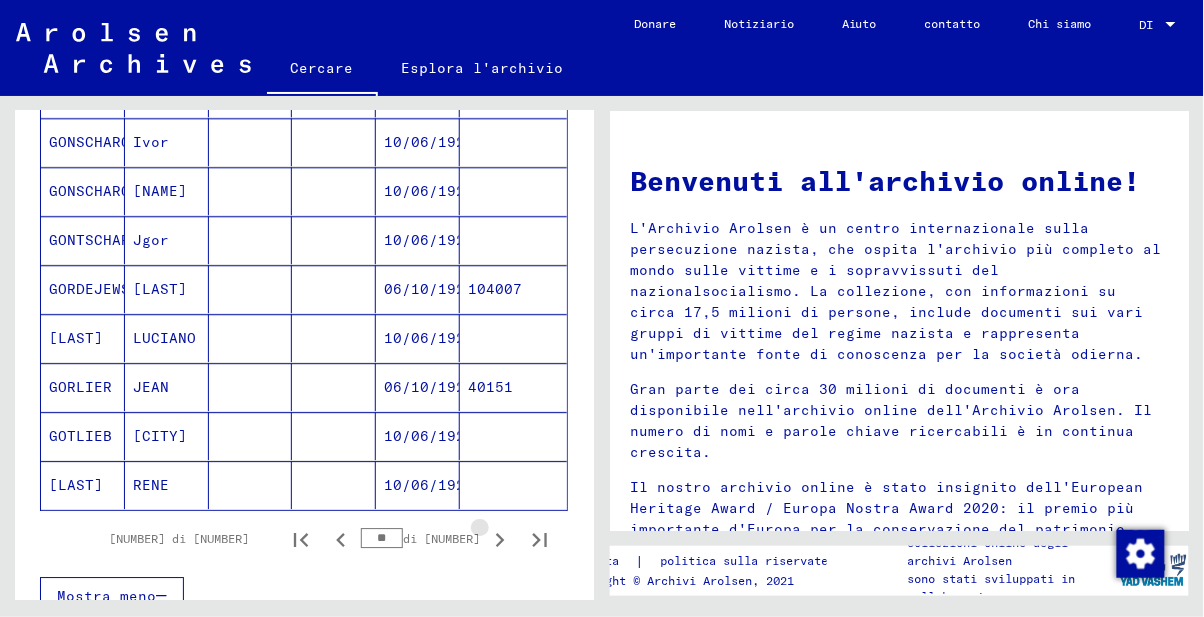 click 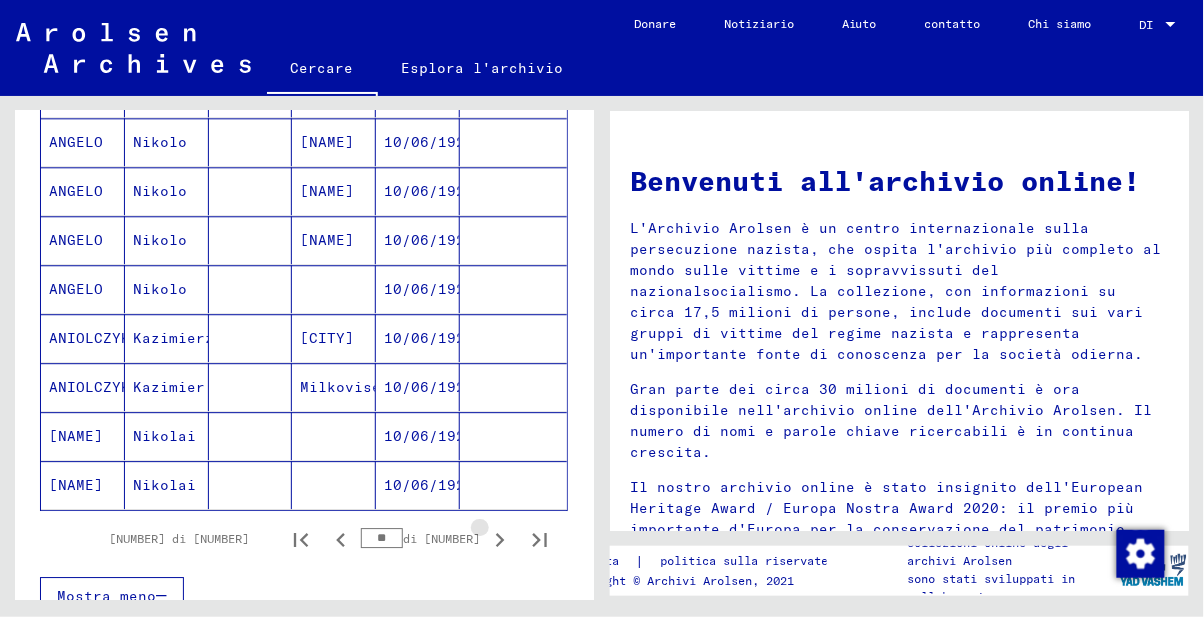 scroll, scrollTop: 1128, scrollLeft: 0, axis: vertical 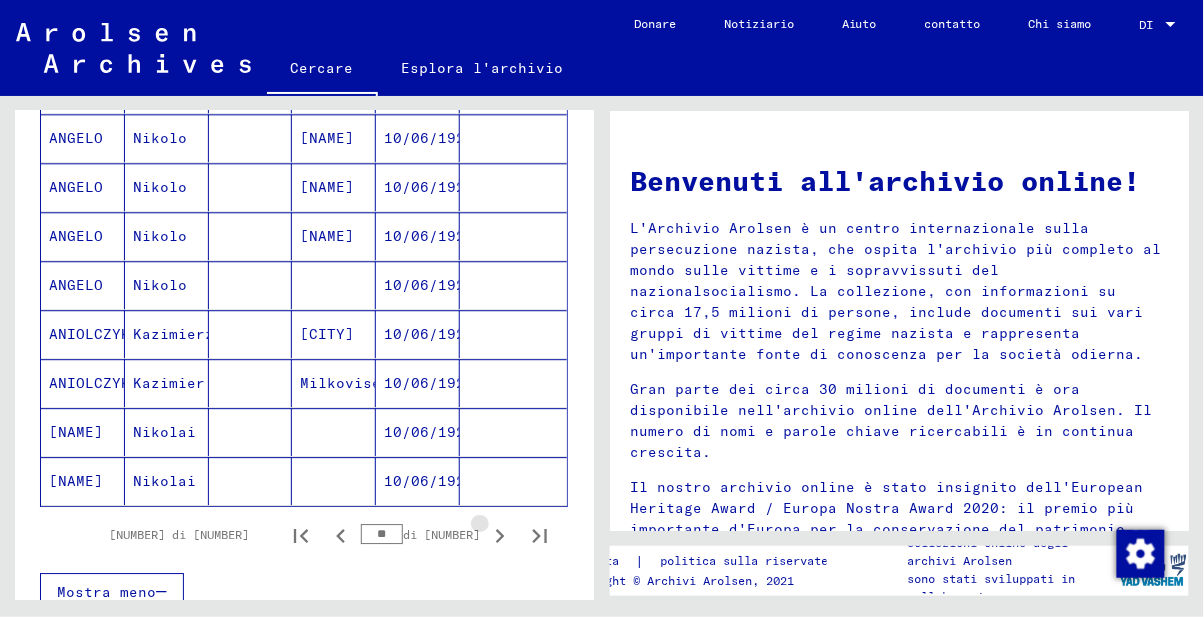 click 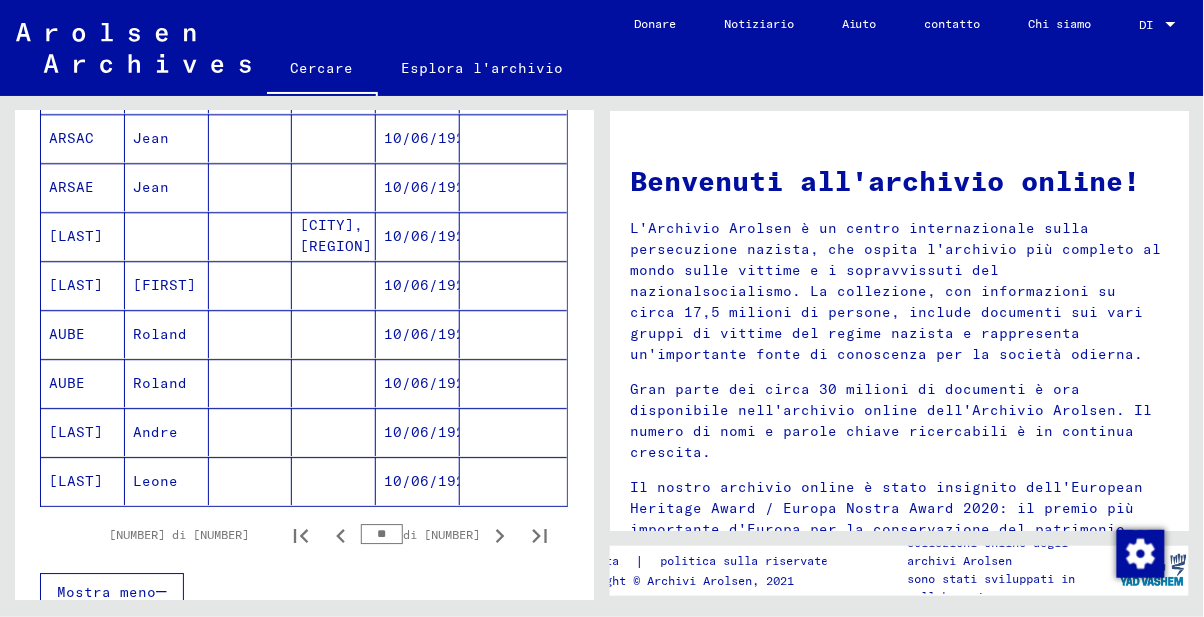 click 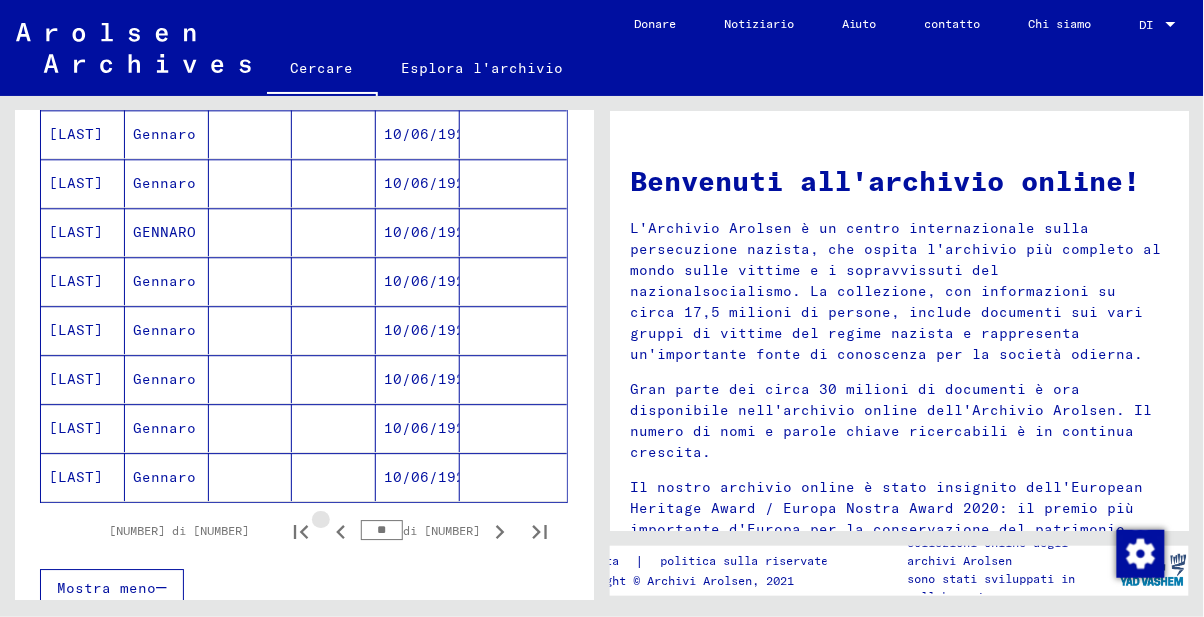 click 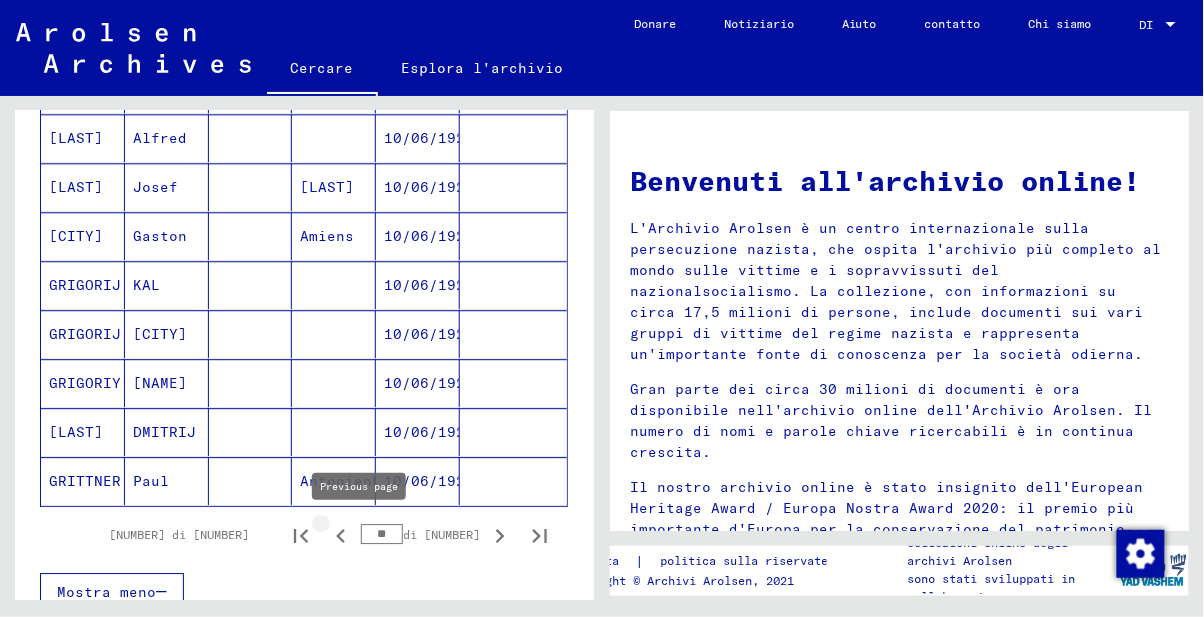 scroll, scrollTop: 1128, scrollLeft: 0, axis: vertical 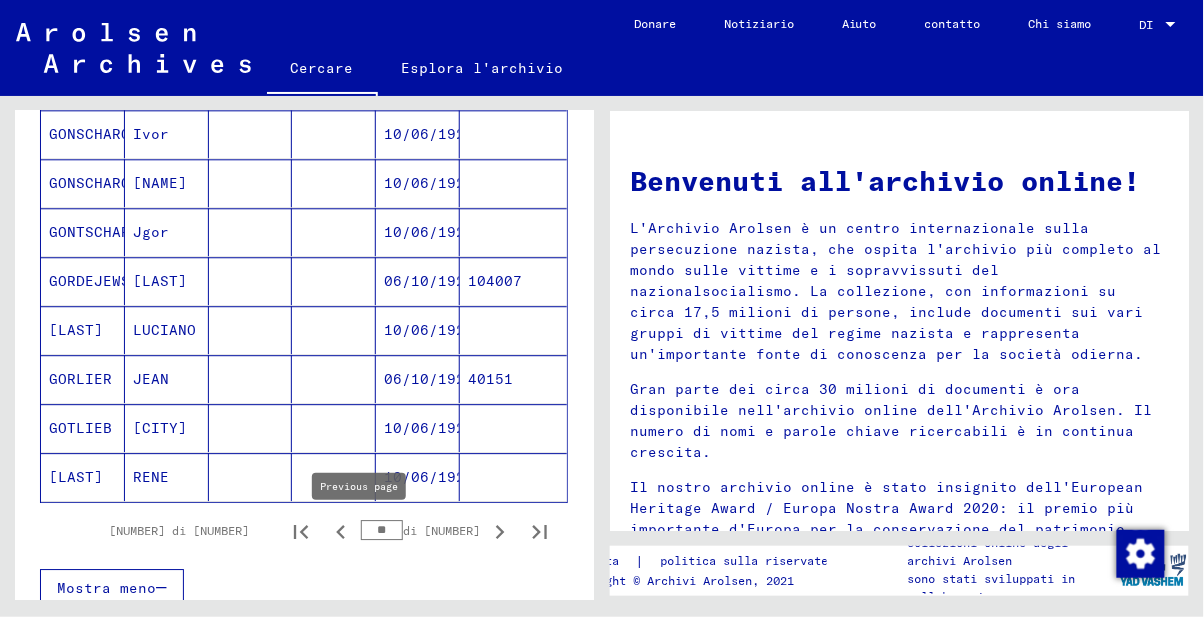 click 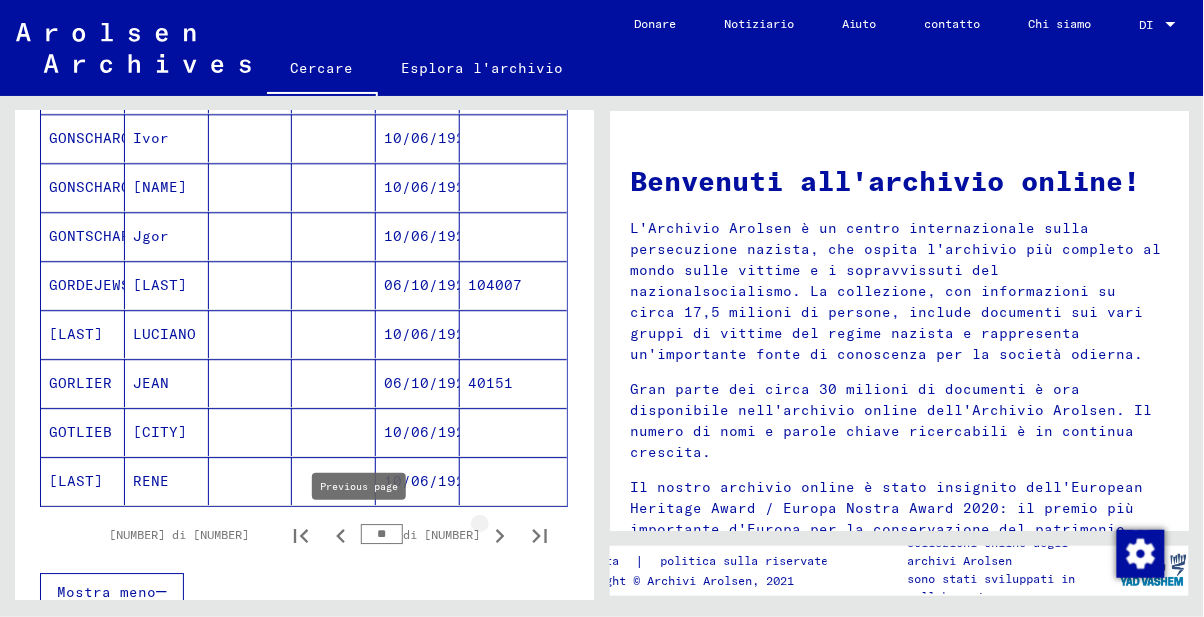 scroll, scrollTop: 1187, scrollLeft: 0, axis: vertical 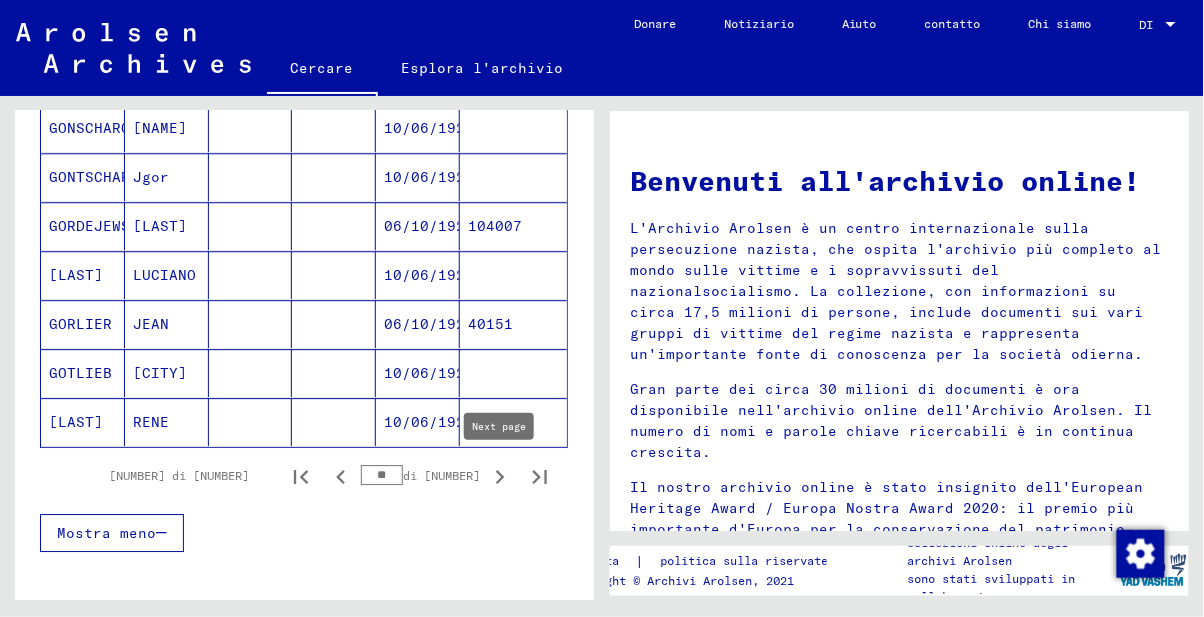 click 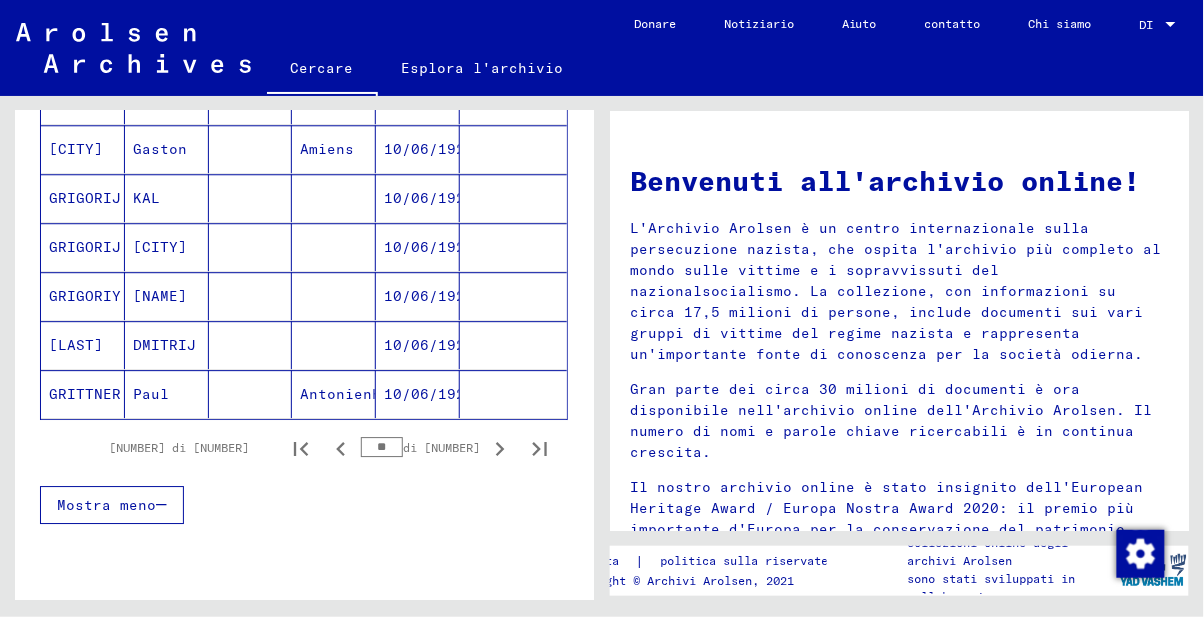 scroll, scrollTop: 1252, scrollLeft: 0, axis: vertical 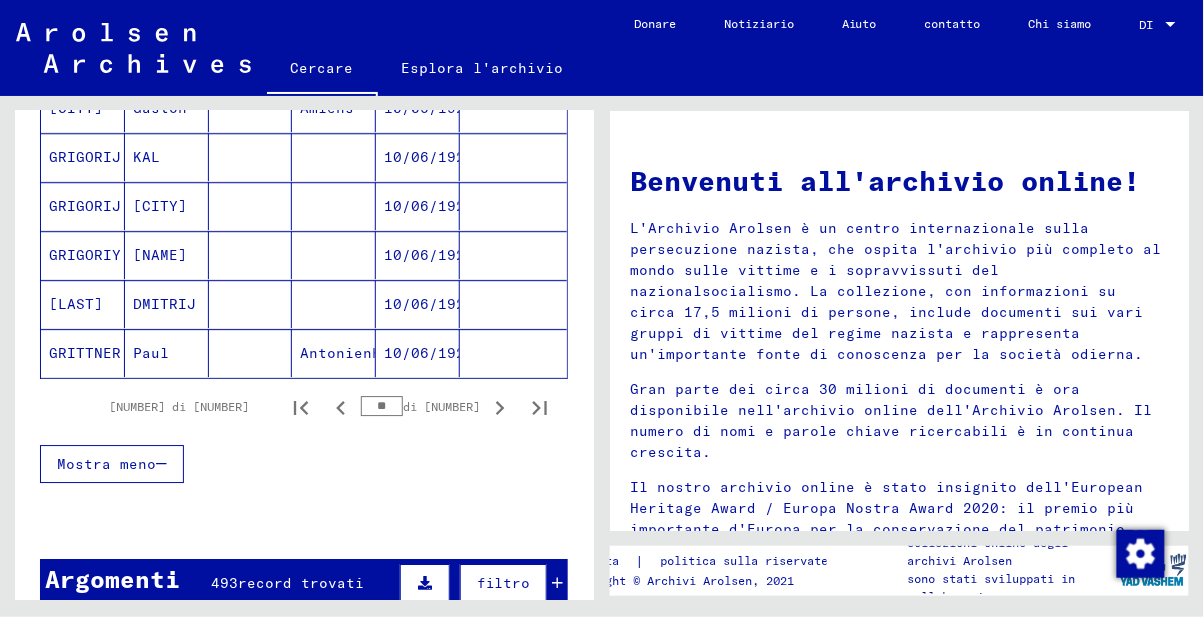 click 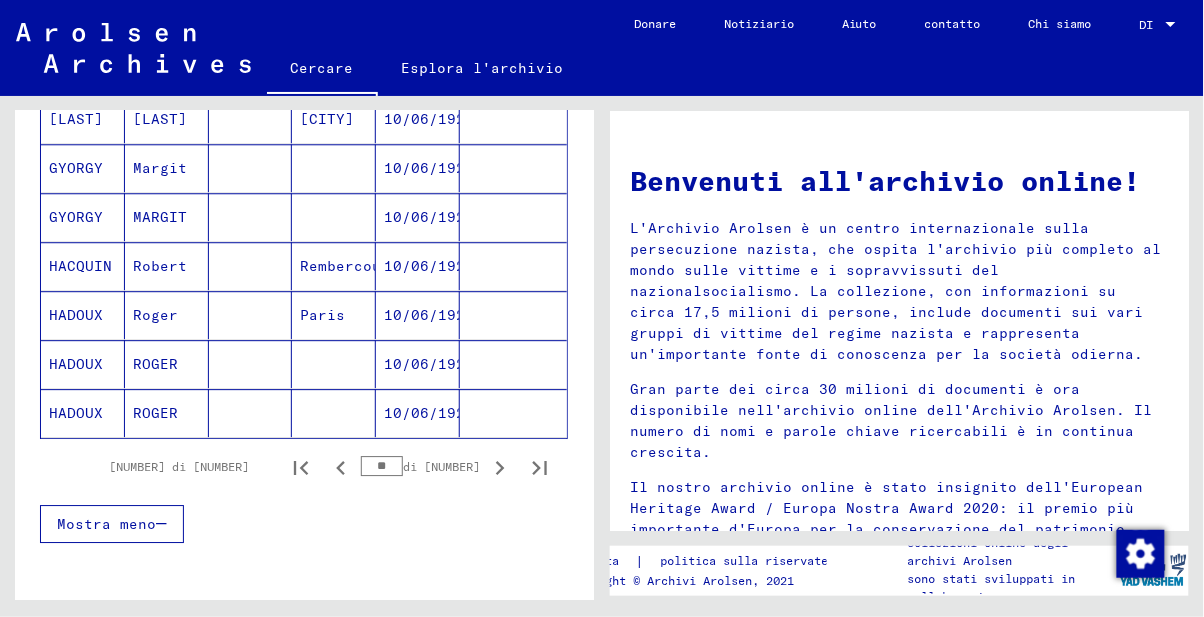 scroll, scrollTop: 1228, scrollLeft: 0, axis: vertical 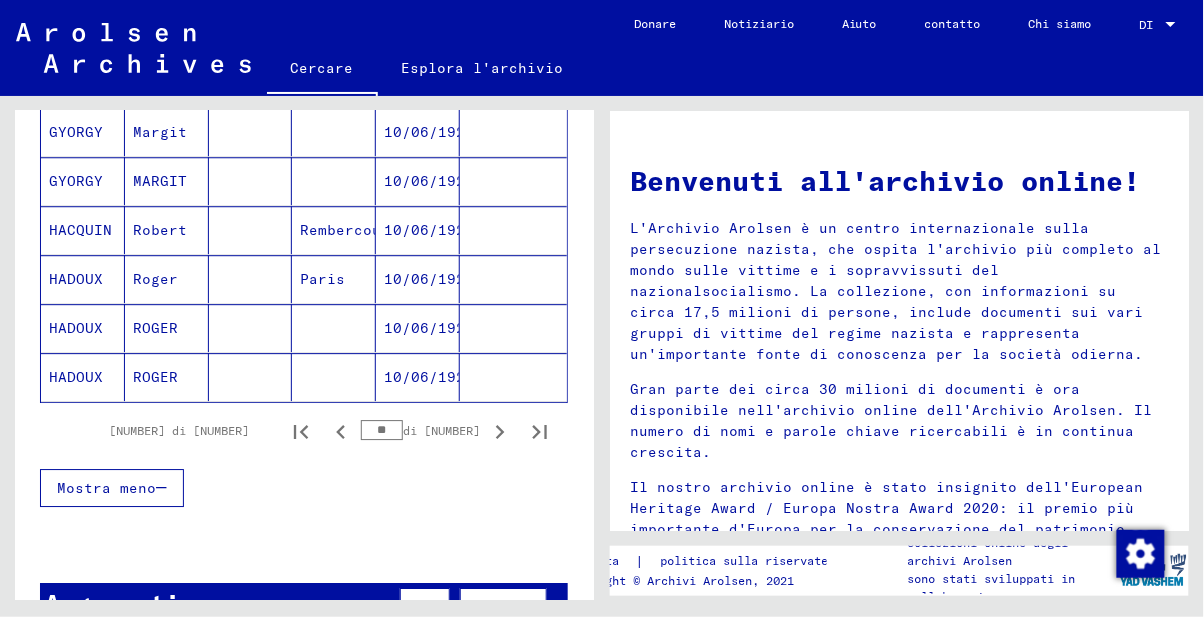 click 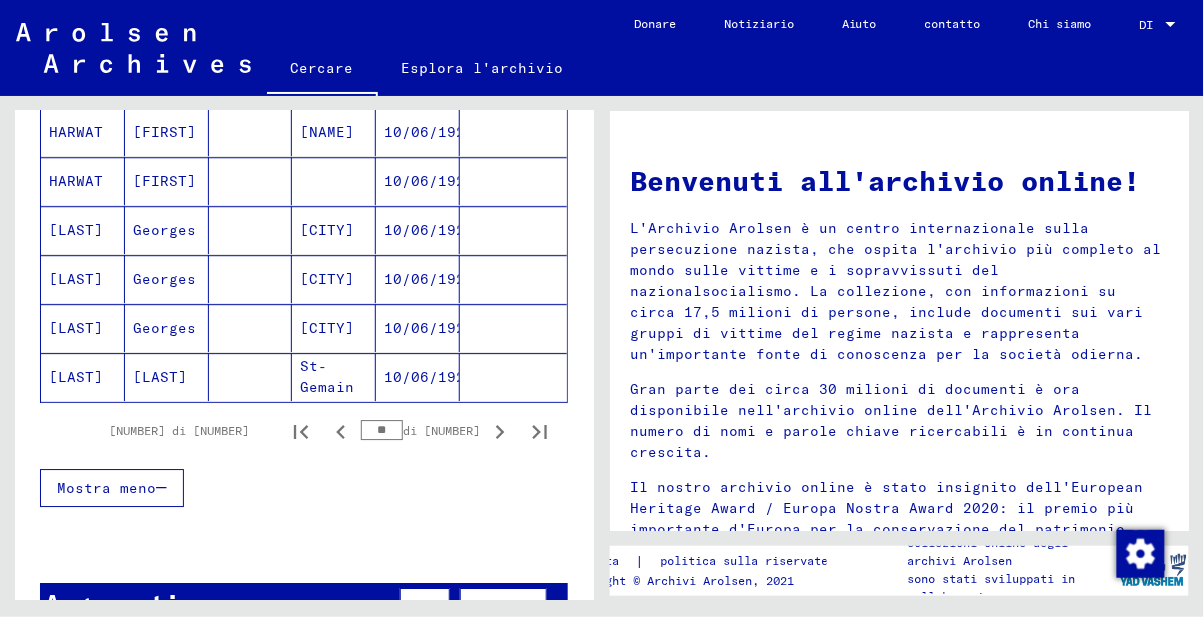 scroll, scrollTop: 1134, scrollLeft: 0, axis: vertical 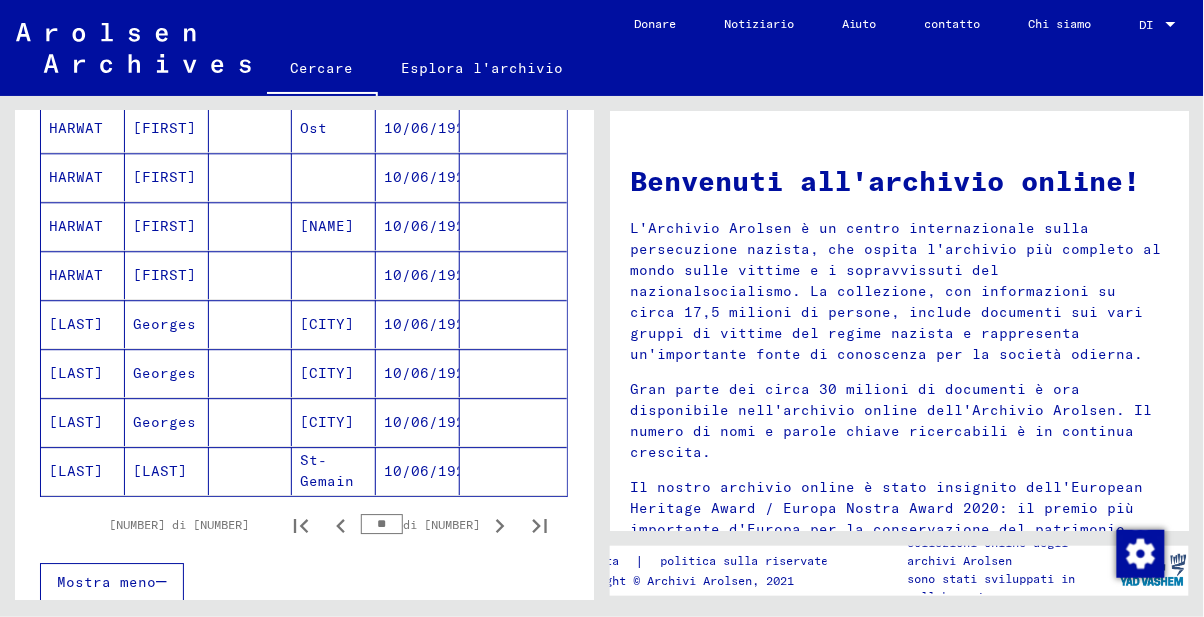 click 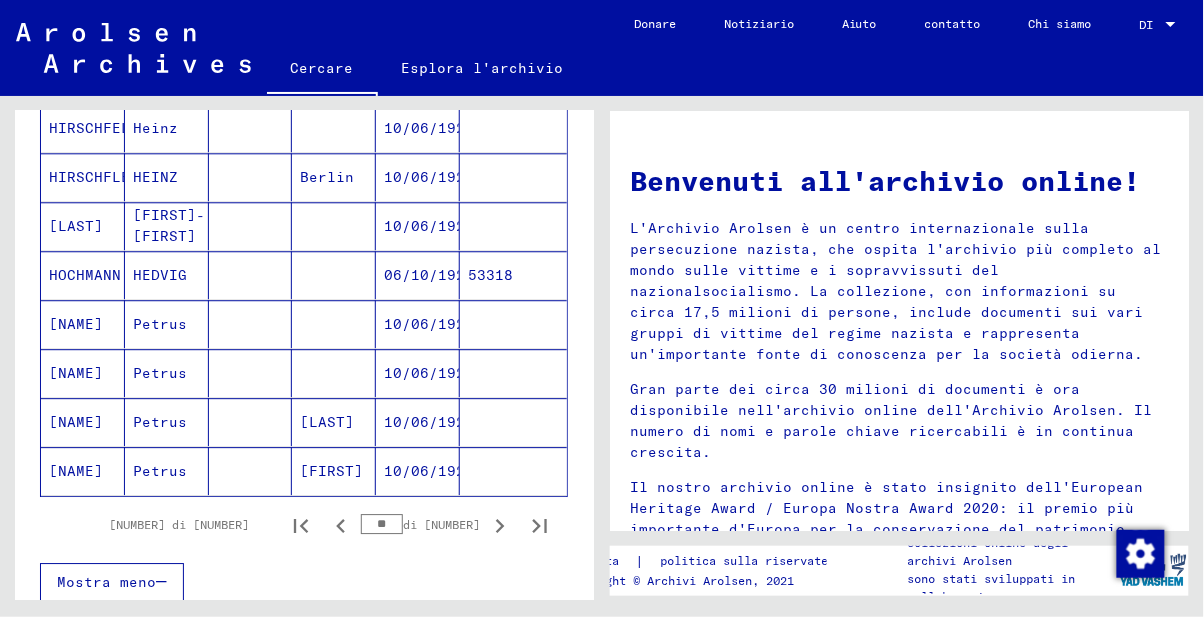 click 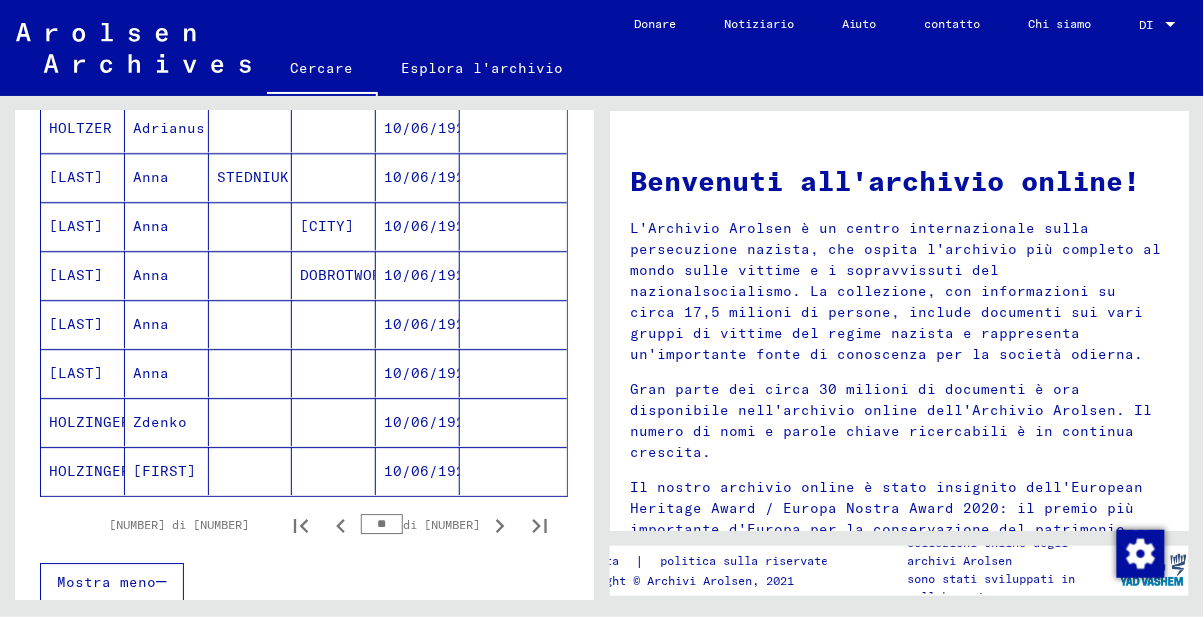click 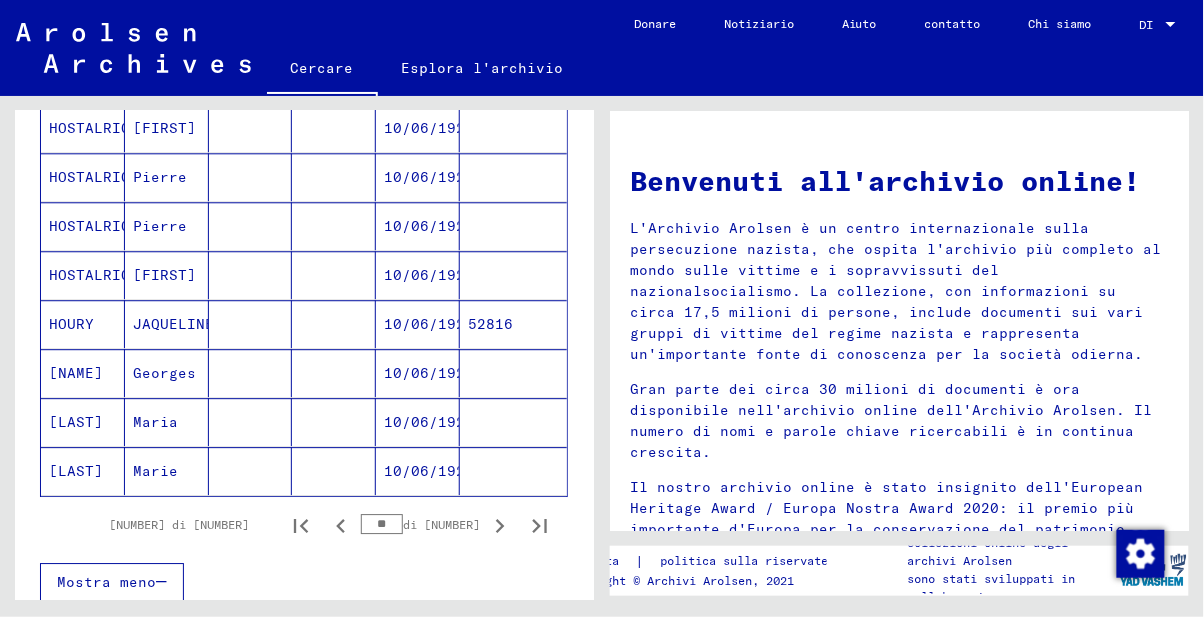 click 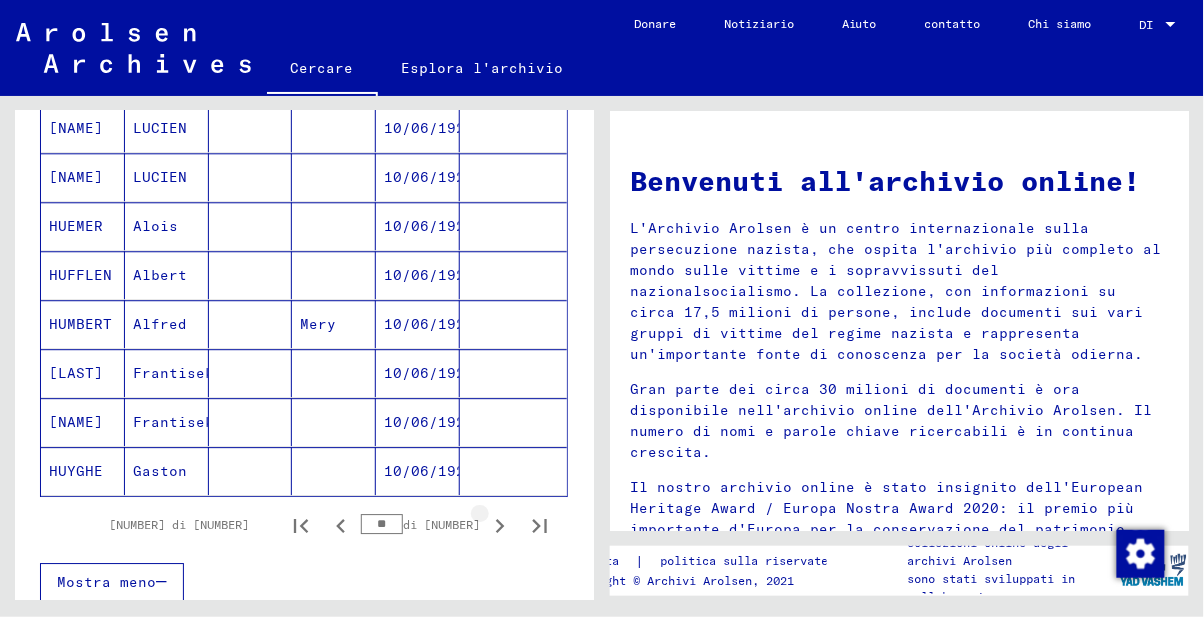 click 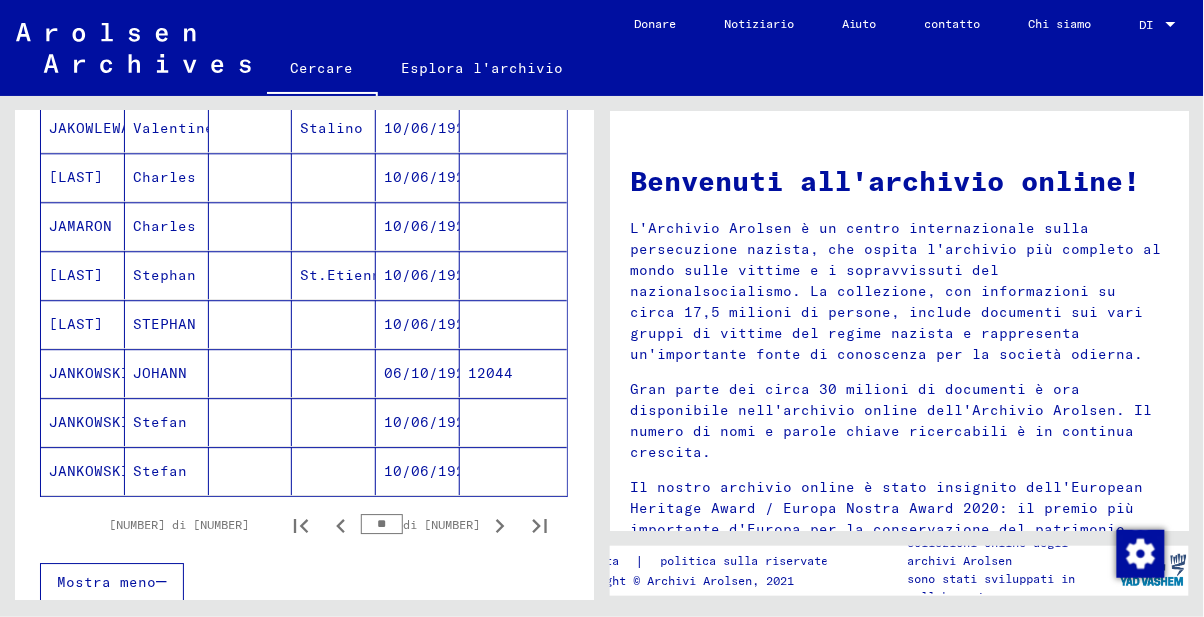 click 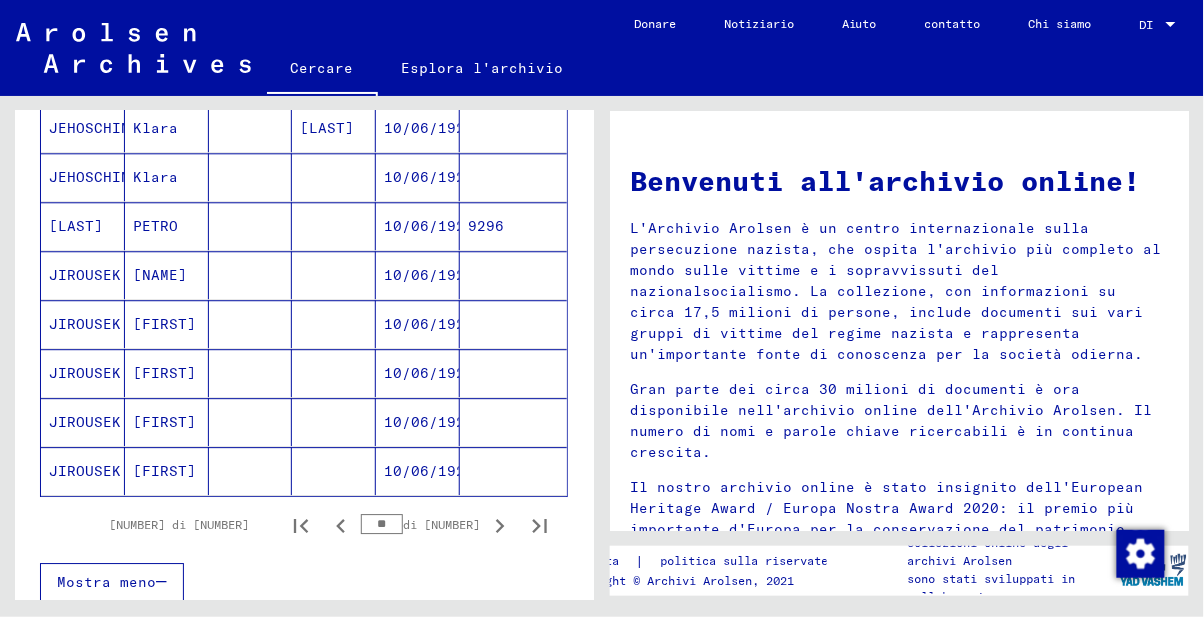 click 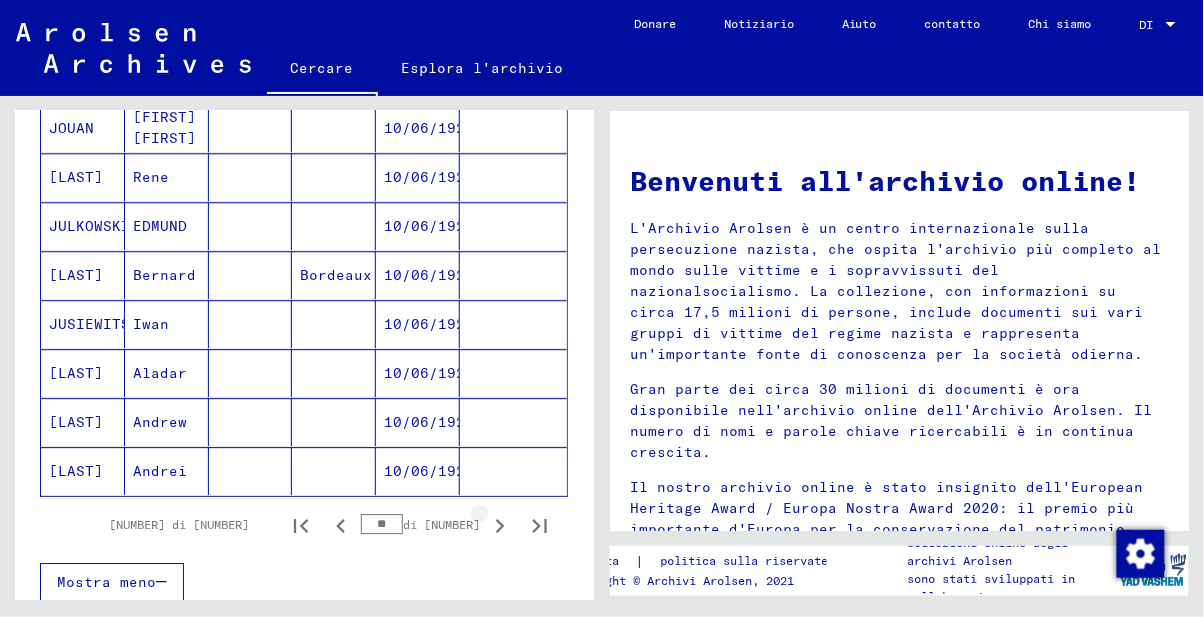 click 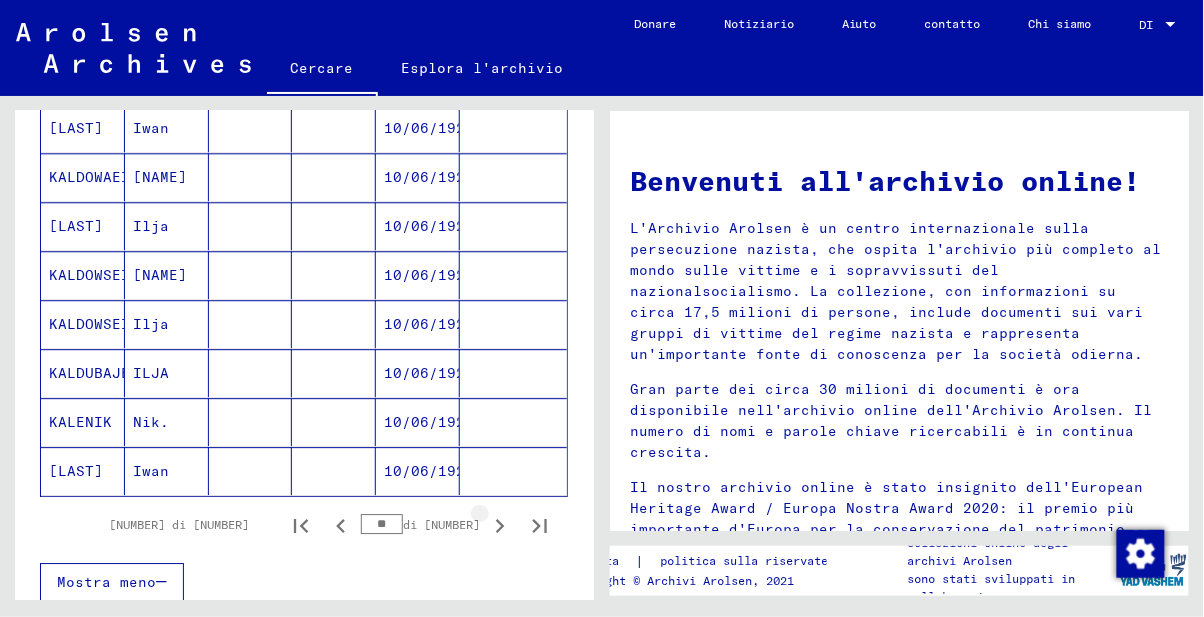 click at bounding box center [500, 525] 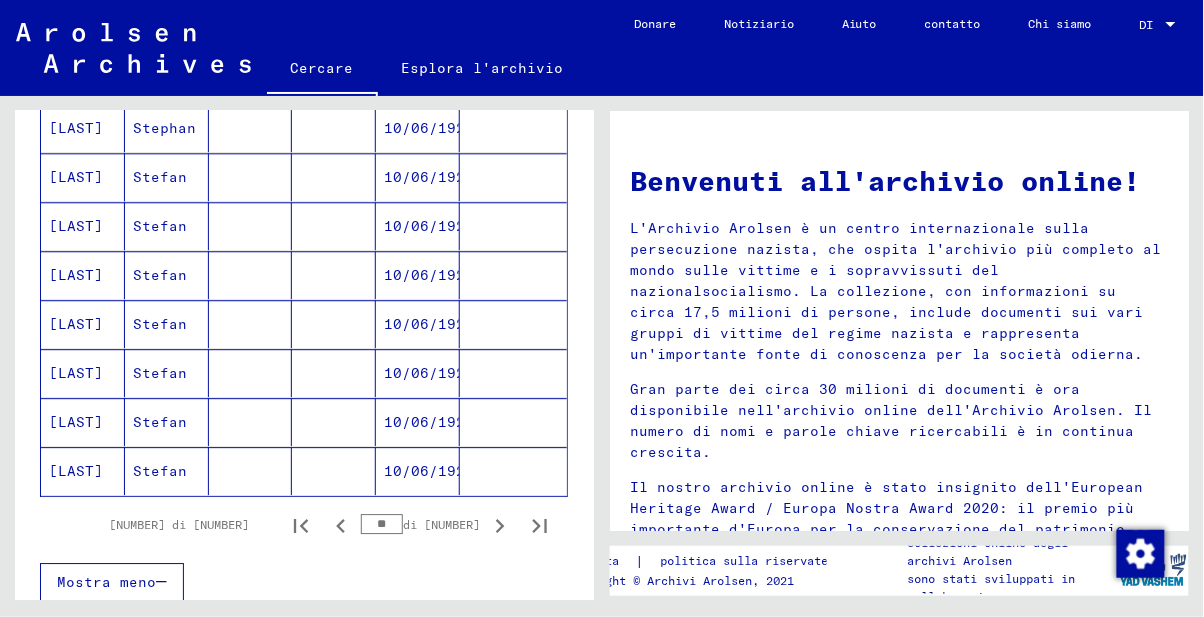 click on "[NUMBER] – [NUMBER] di [NUMBER] ** di [NUMBER]" at bounding box center (322, 525) 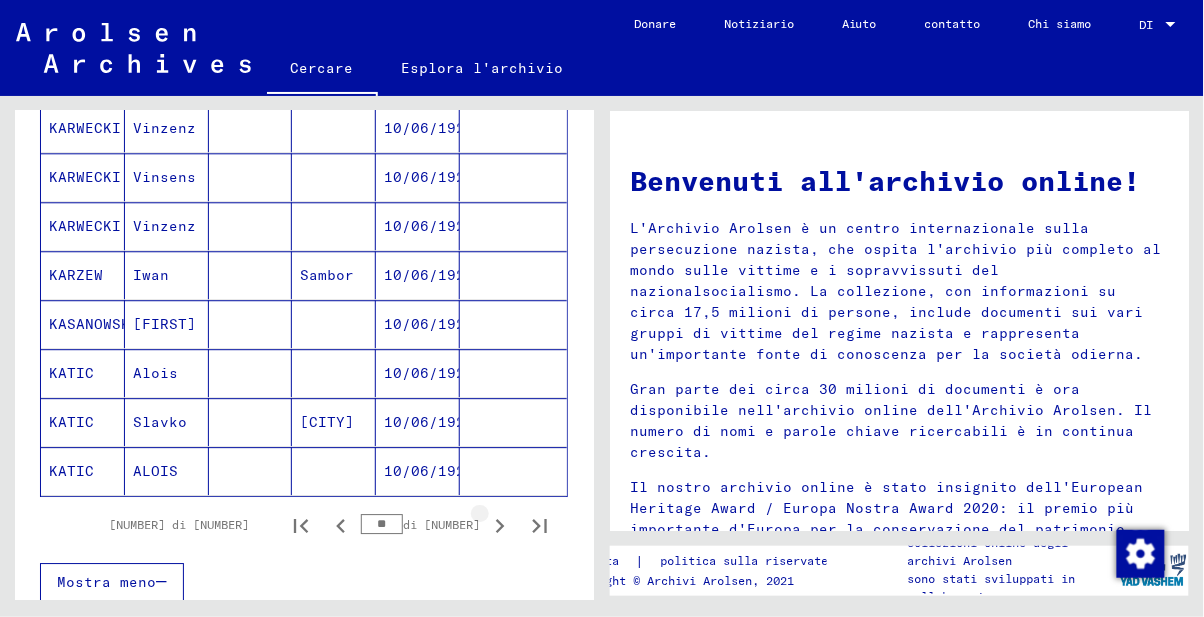 click 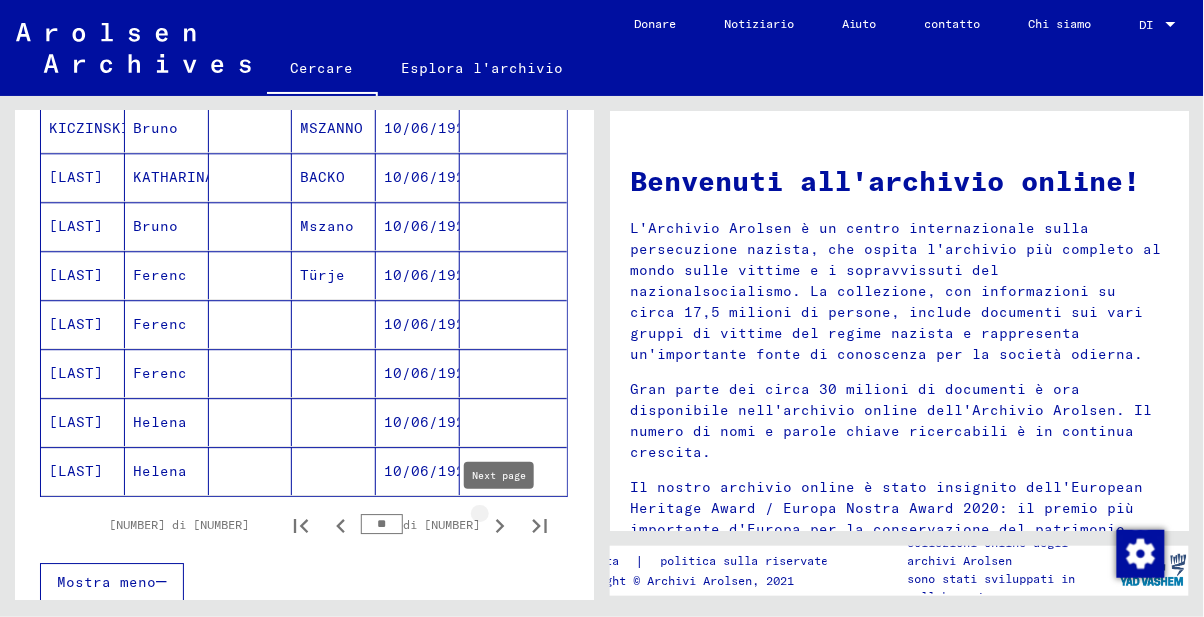 click 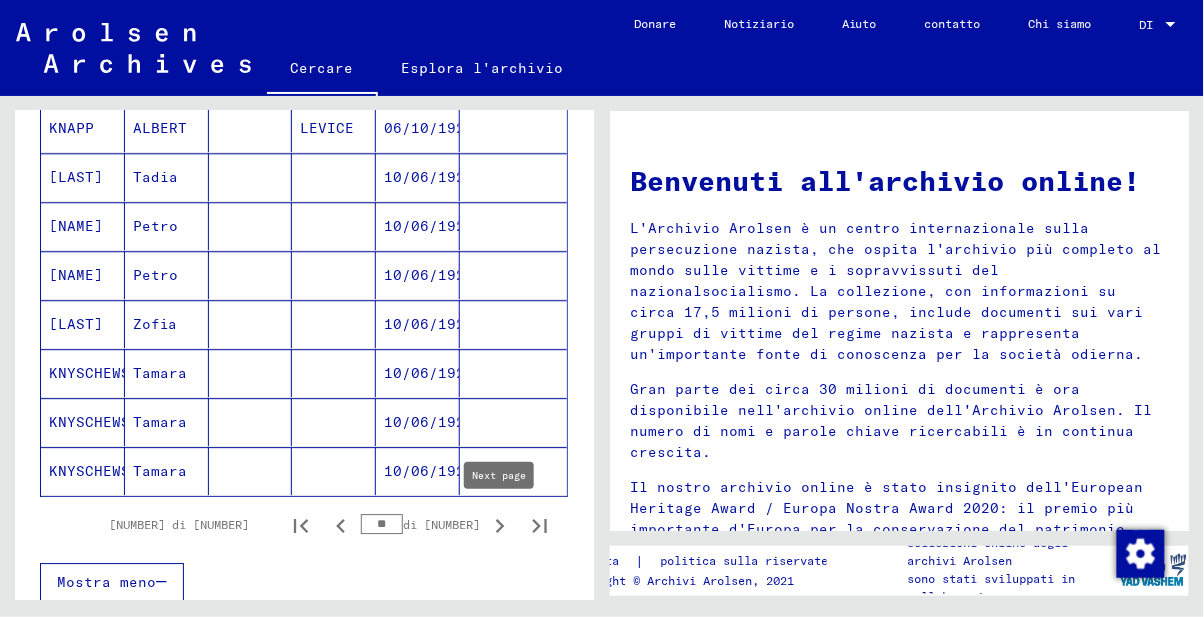 click on "[NUMBER] – [NUMBER] di [NUMBER] ** di [NUMBER]" at bounding box center (322, 525) 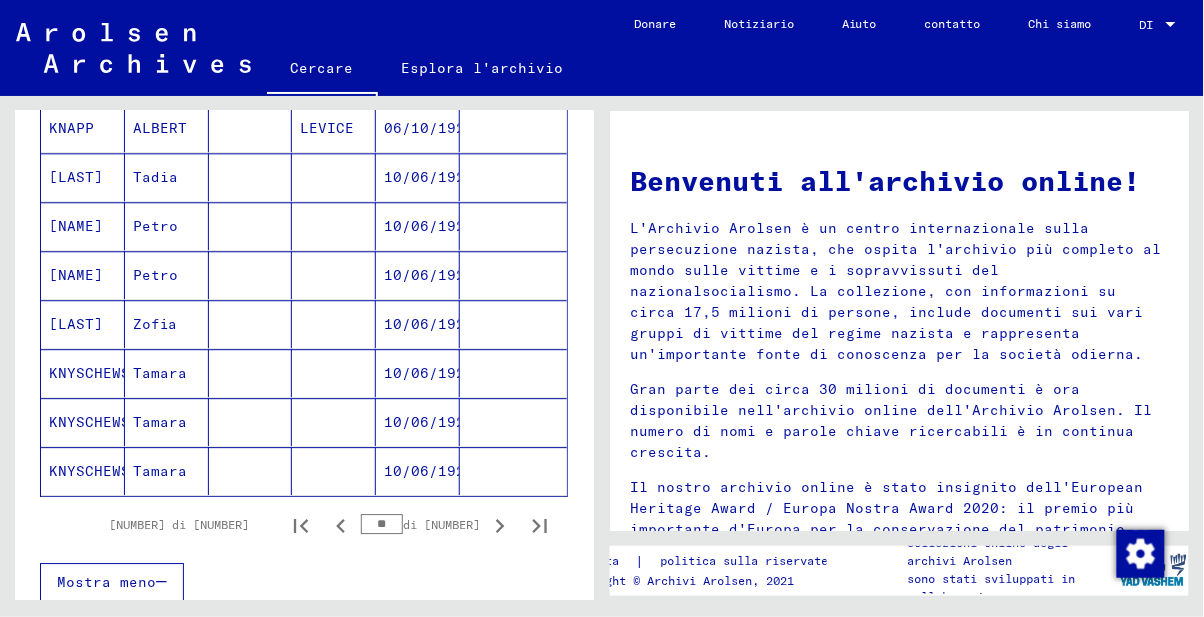 click on "[NUMBER] – [NUMBER] di [NUMBER] ** di [NUMBER]" at bounding box center [322, 525] 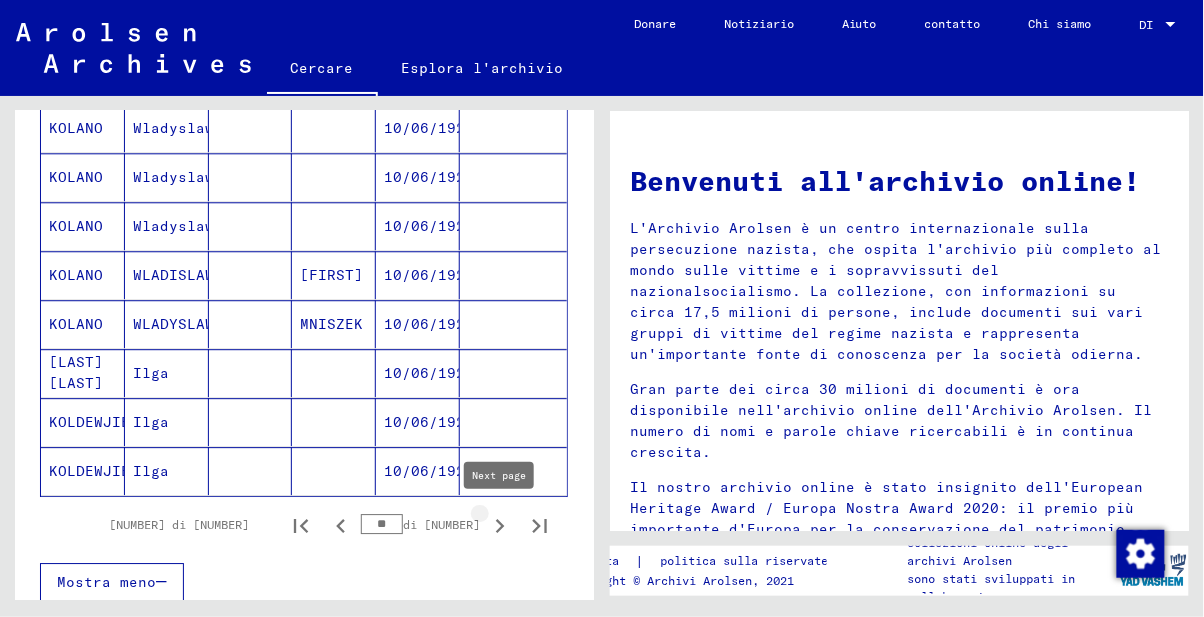 click 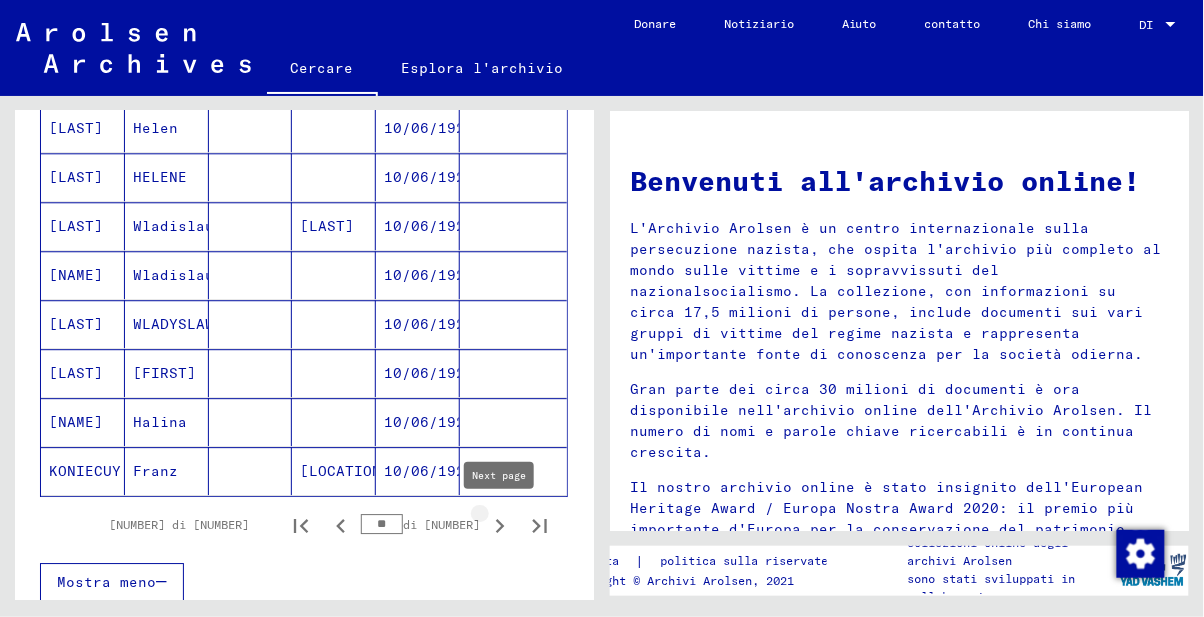 click 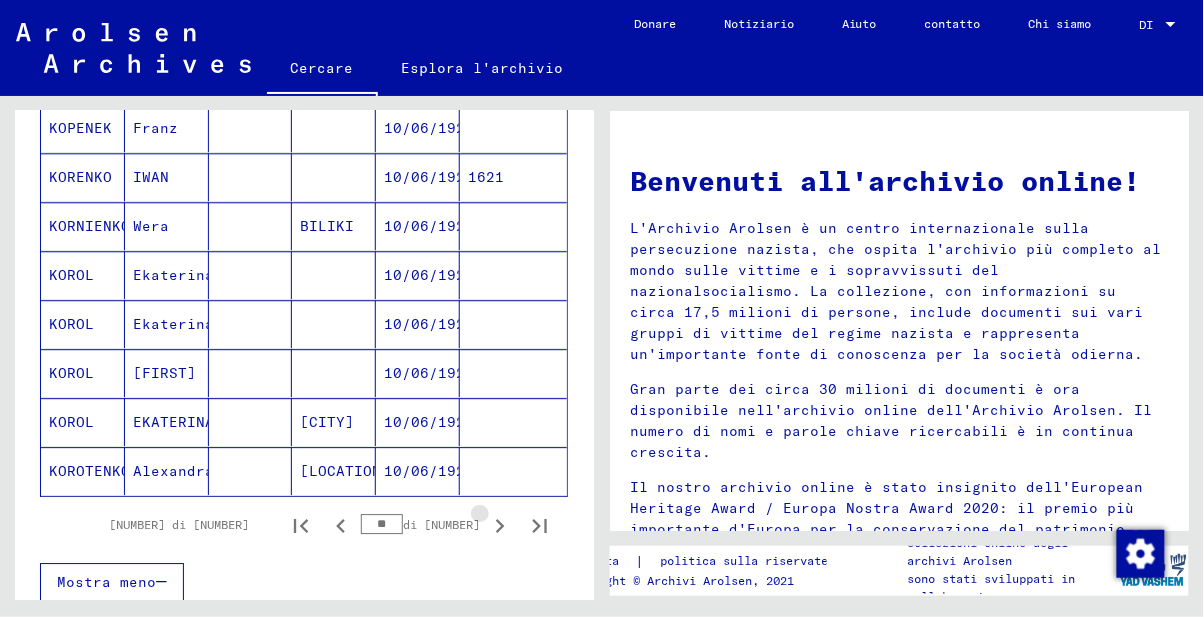 click 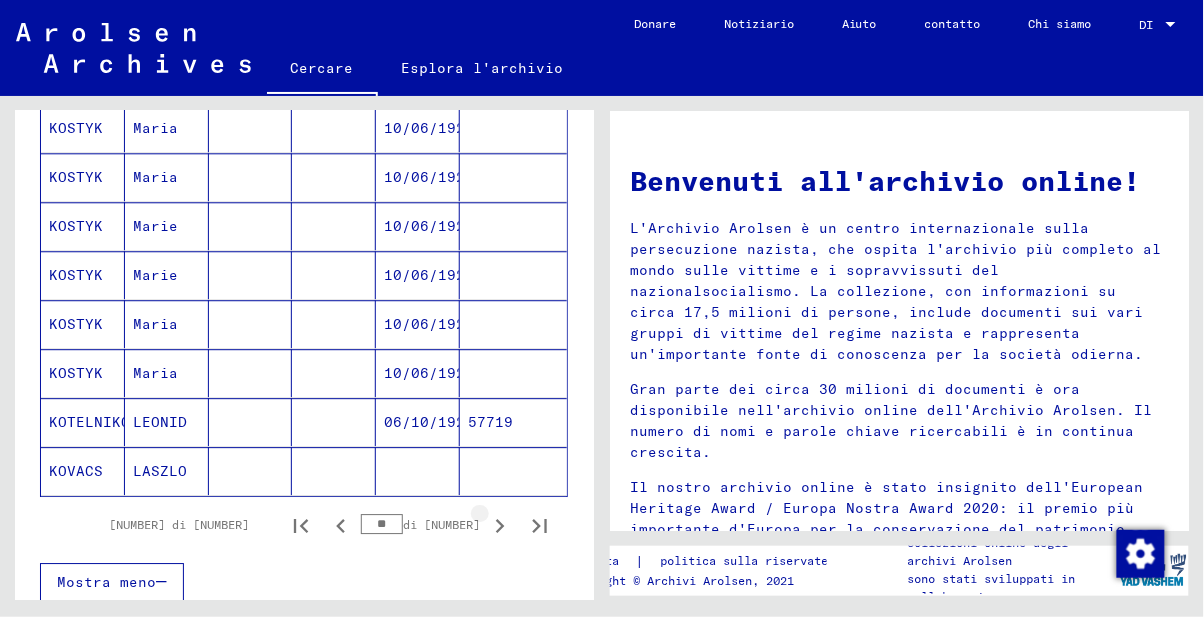 click on "[NUMBER] – [NUMBER] di [NUMBER] ** di [NUMBER]" at bounding box center (322, 525) 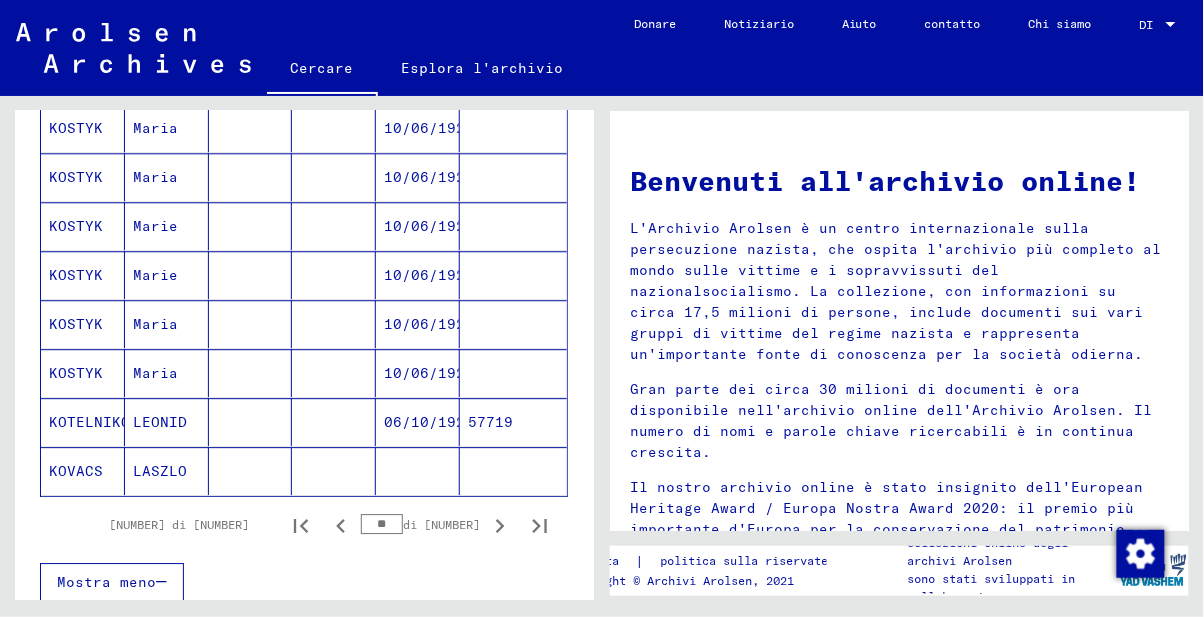 click at bounding box center [500, 525] 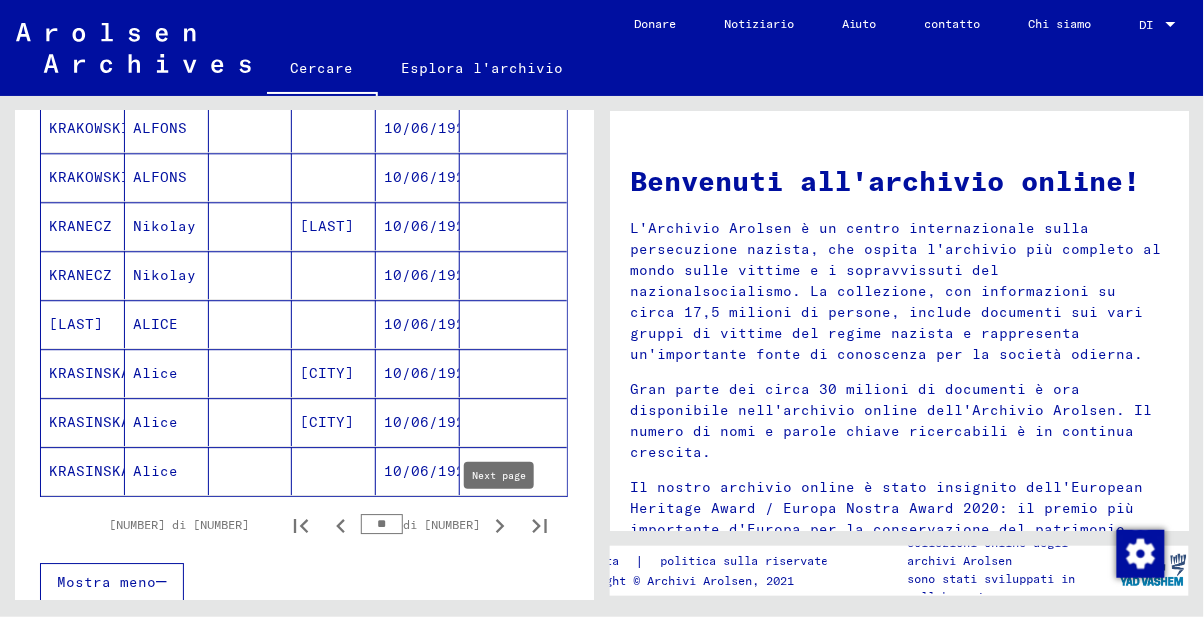 click 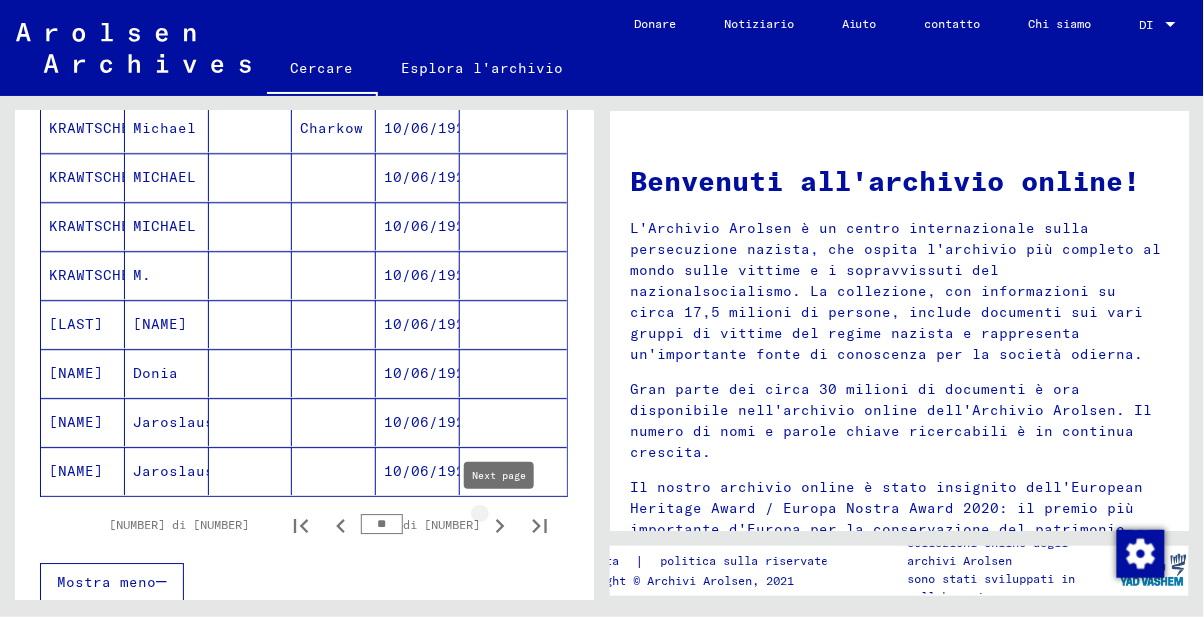 click 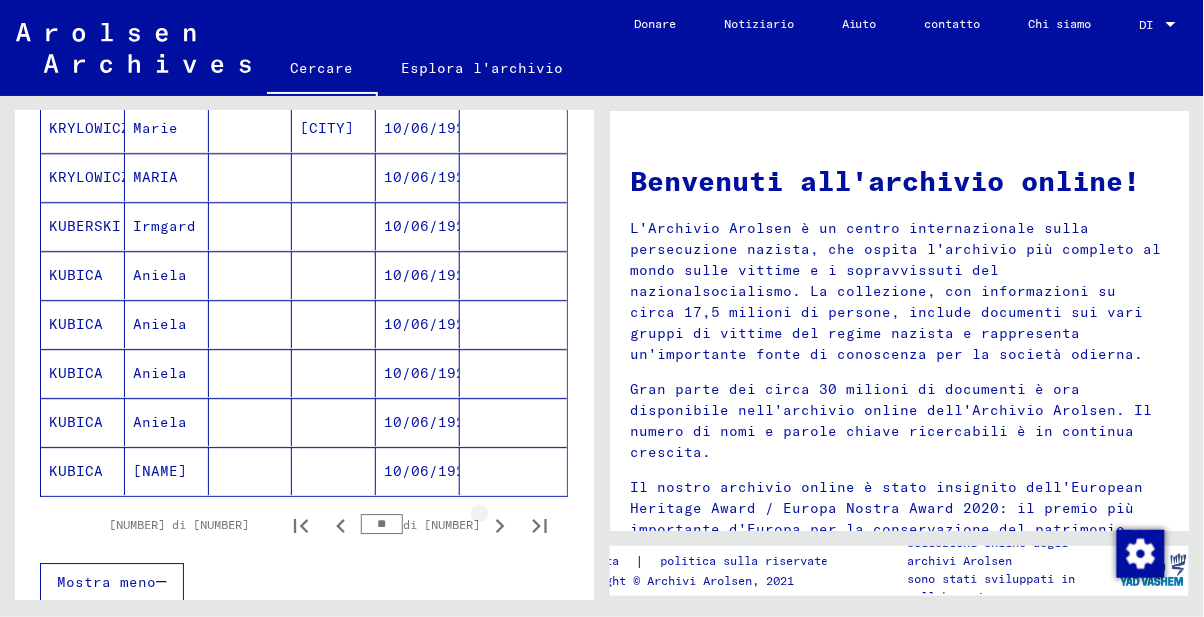 click 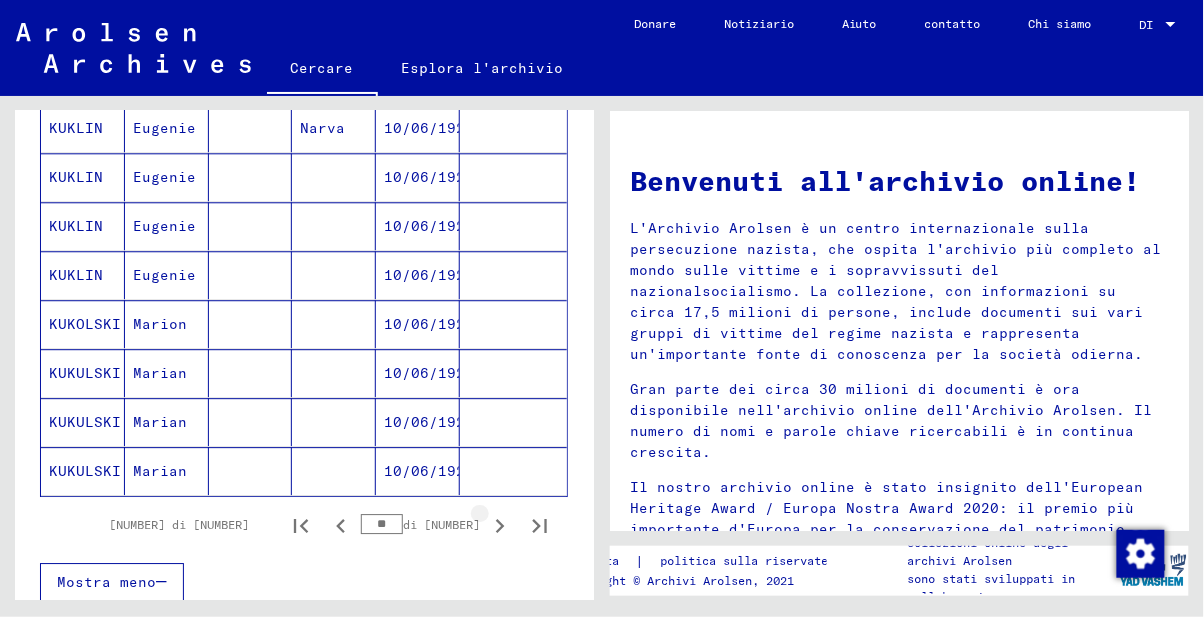 click on "[NUMBER] – [NUMBER] di [NUMBER] ** di [NUMBER]" at bounding box center (322, 525) 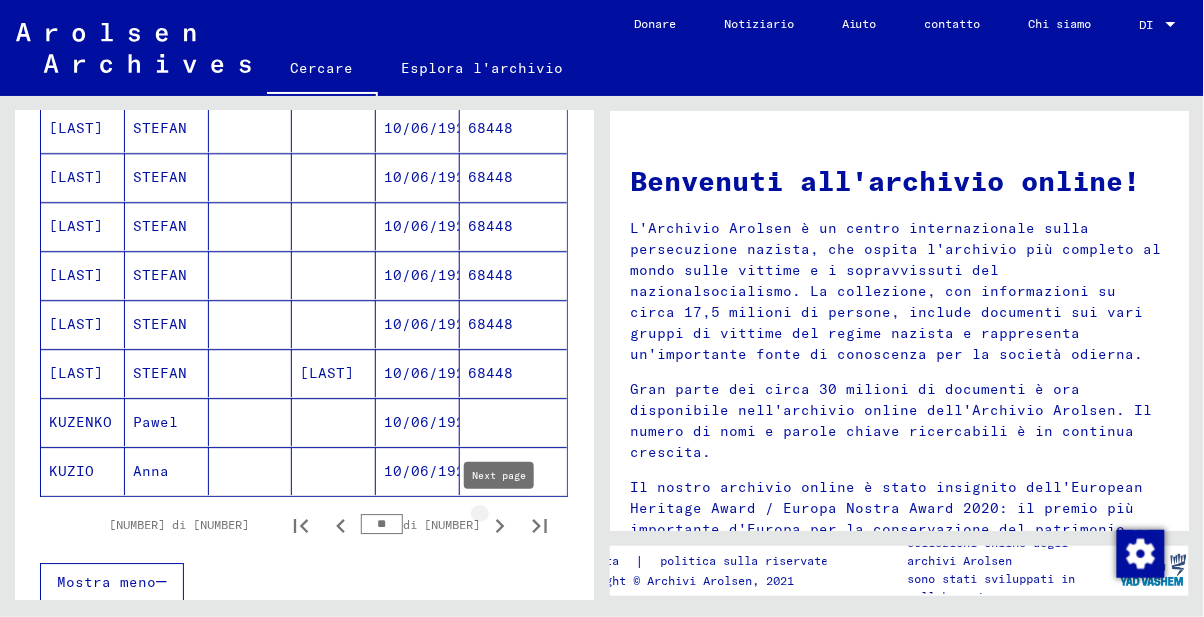 click at bounding box center [500, 525] 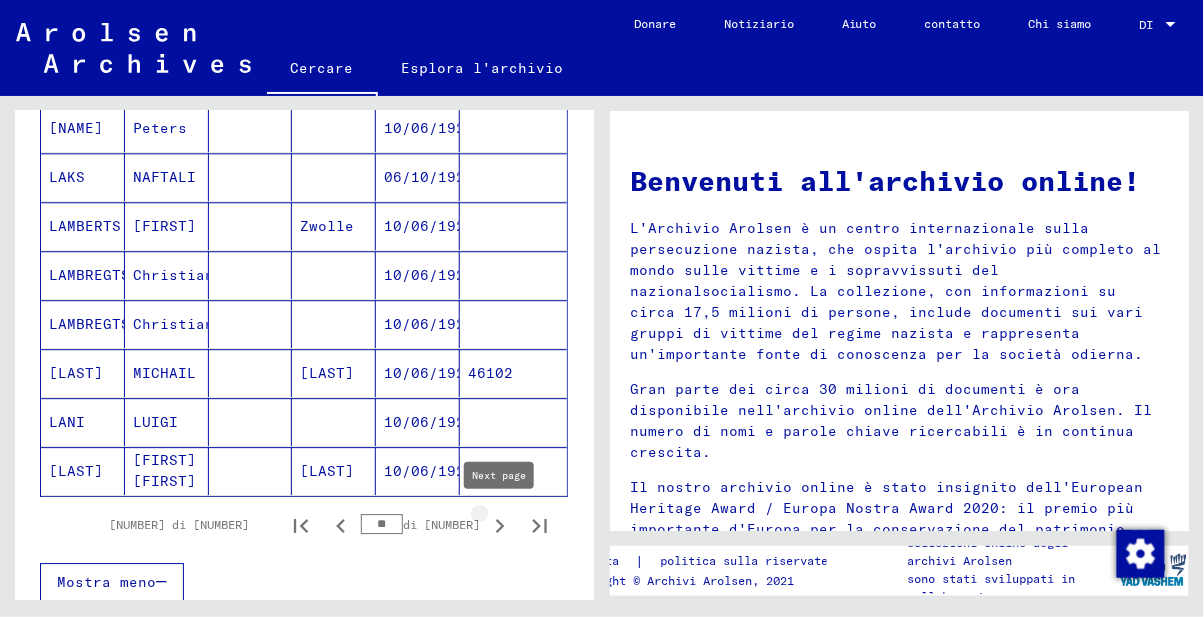 click on "[NUMBER] – [NUMBER] di [NUMBER] ** di [NUMBER]" at bounding box center [322, 525] 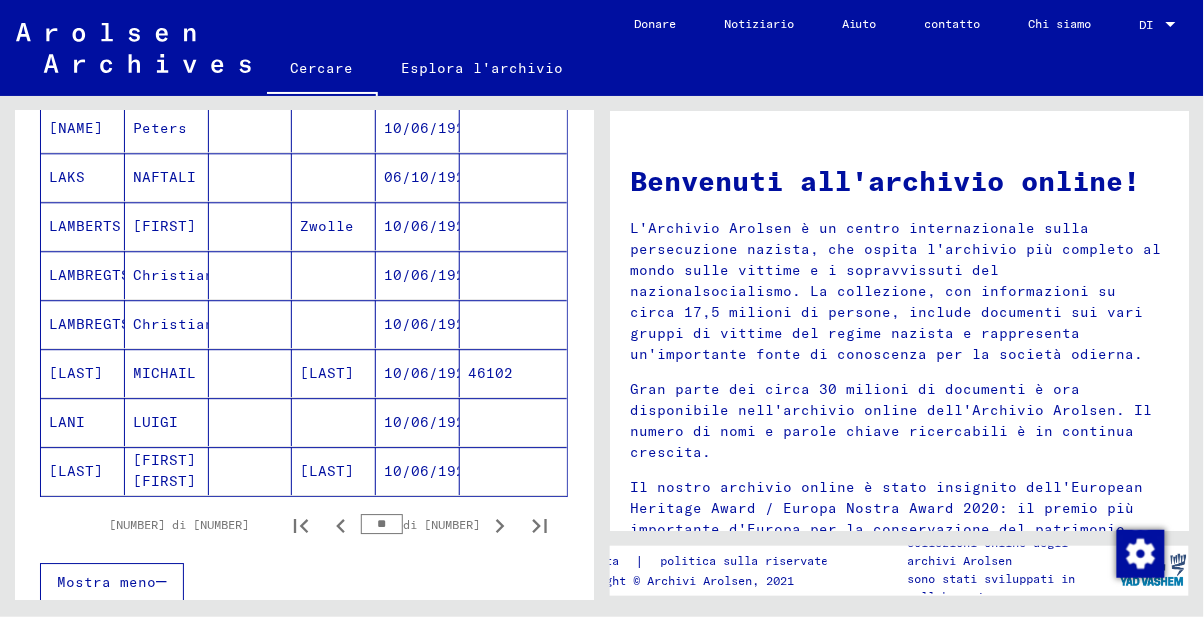 click 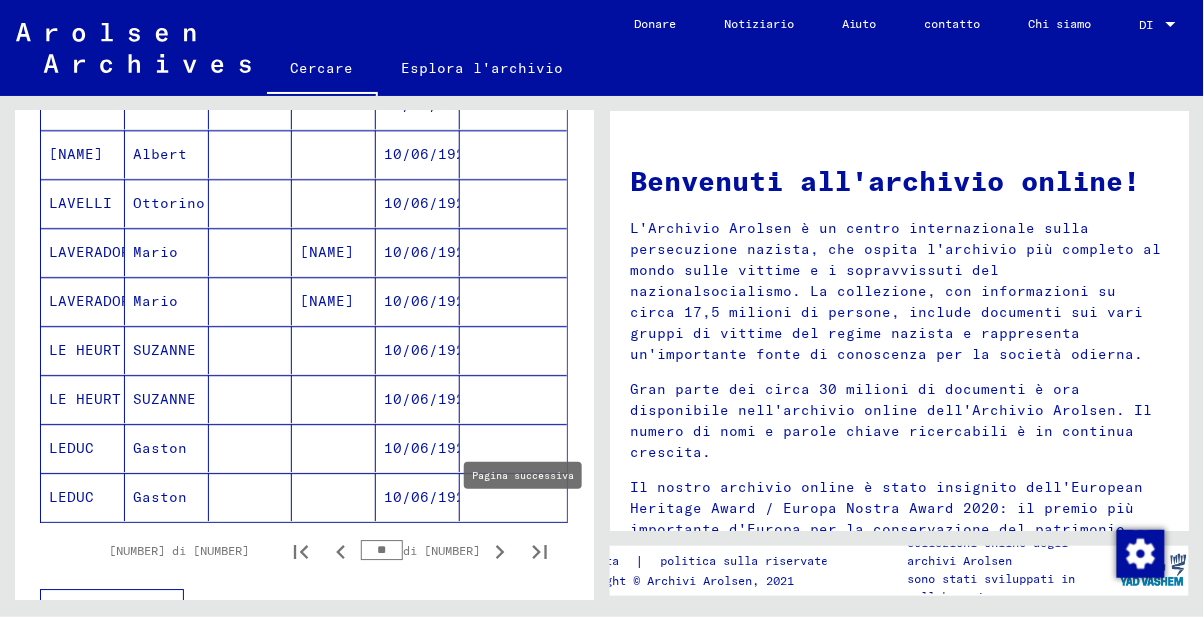 scroll, scrollTop: 1137, scrollLeft: 0, axis: vertical 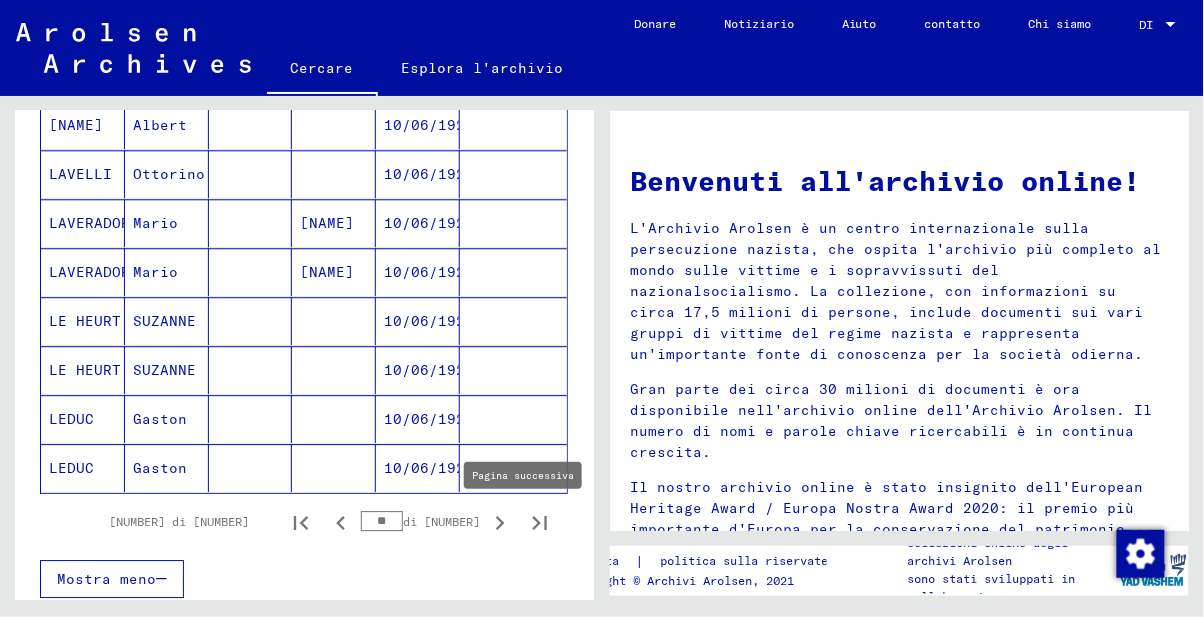 click 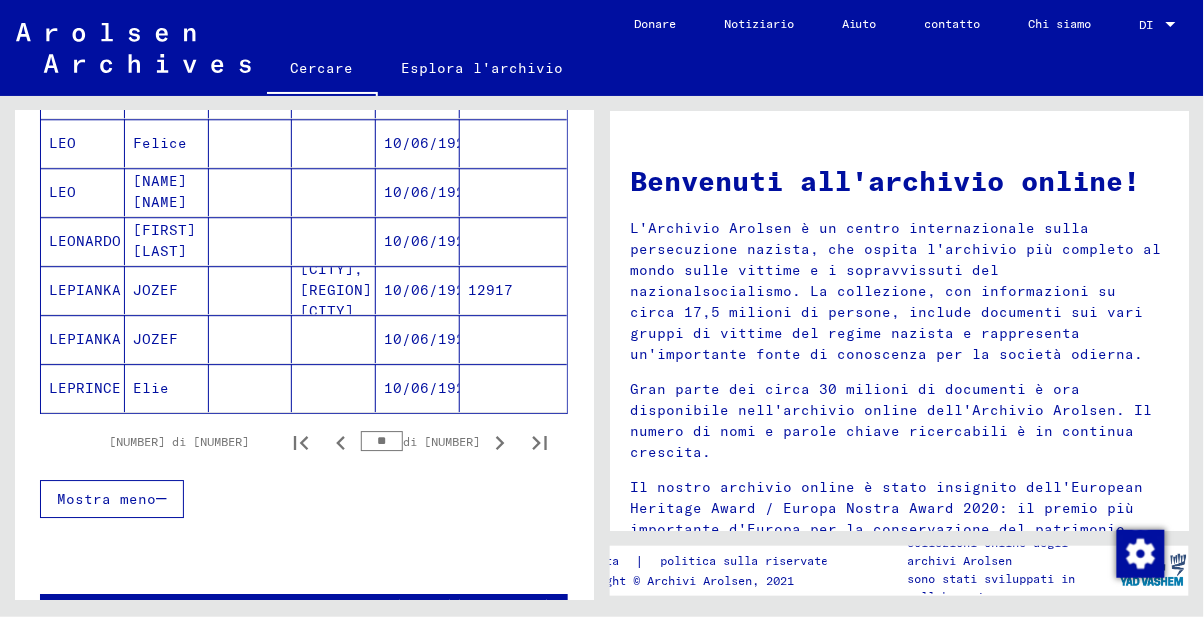 scroll, scrollTop: 1330, scrollLeft: 0, axis: vertical 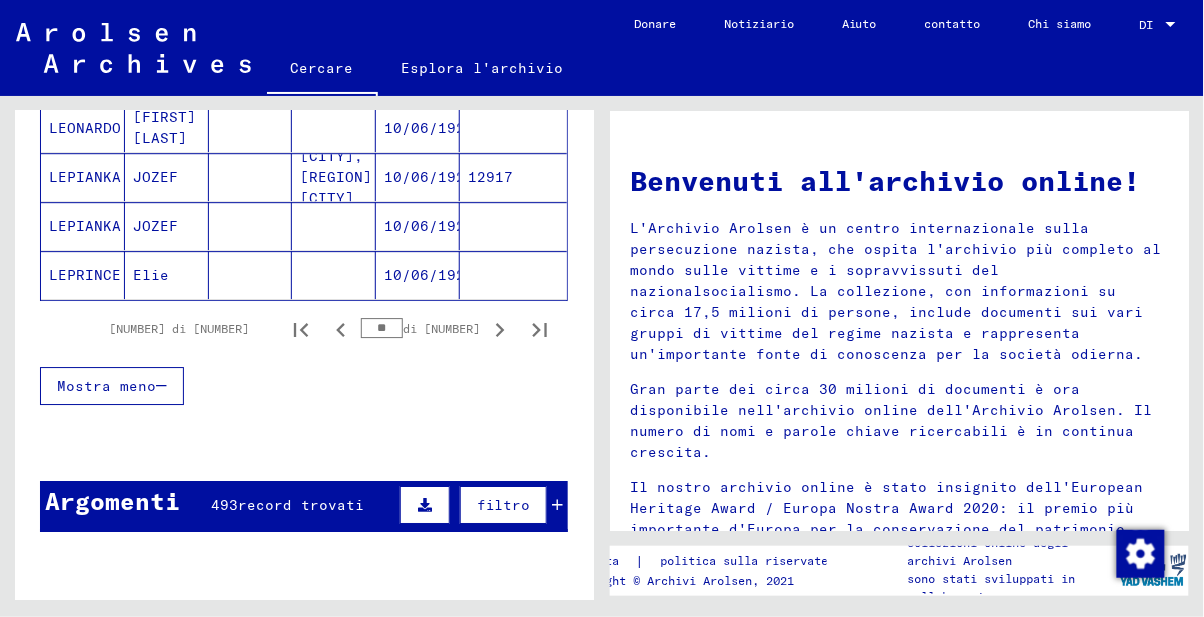 click 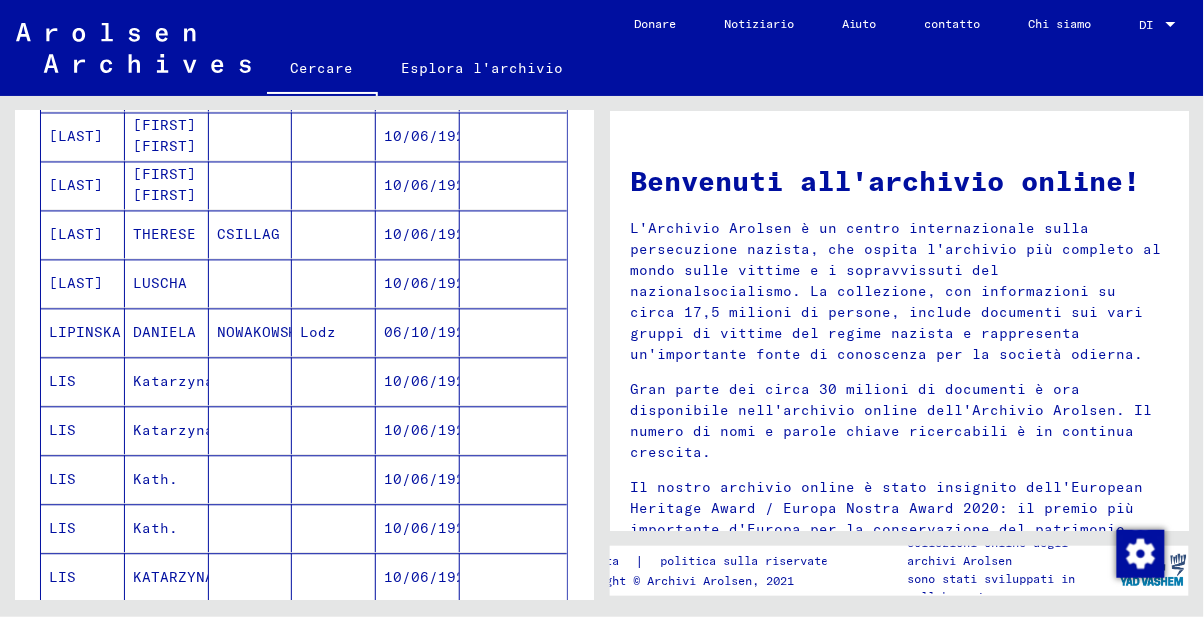 scroll, scrollTop: 1239, scrollLeft: 0, axis: vertical 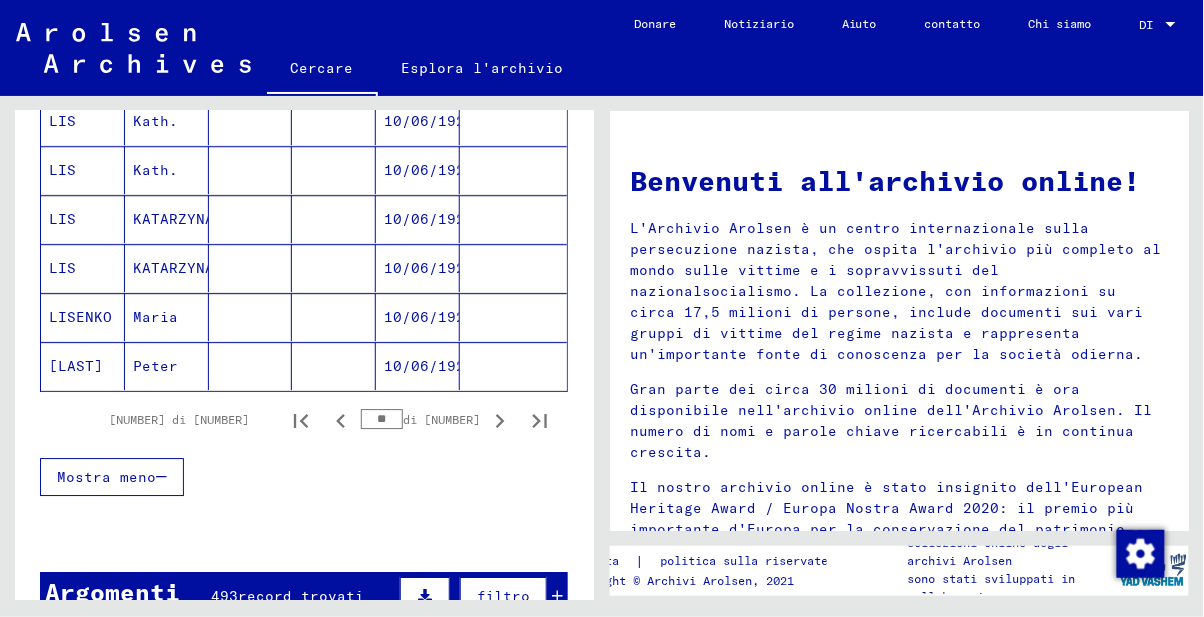 click 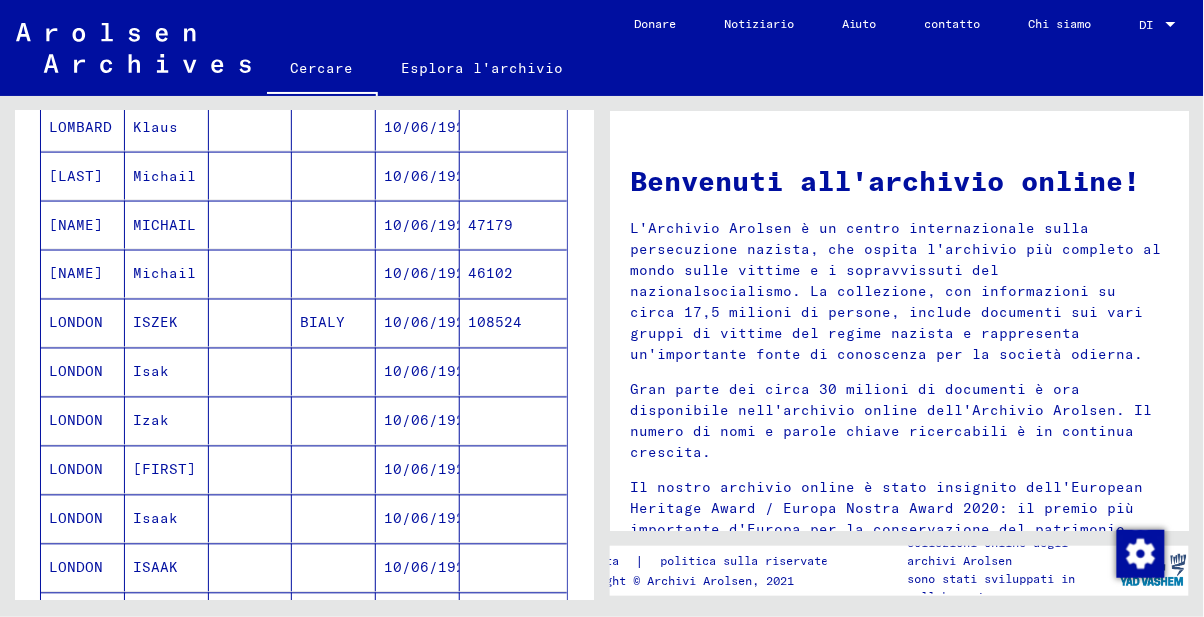 scroll, scrollTop: 530, scrollLeft: 0, axis: vertical 